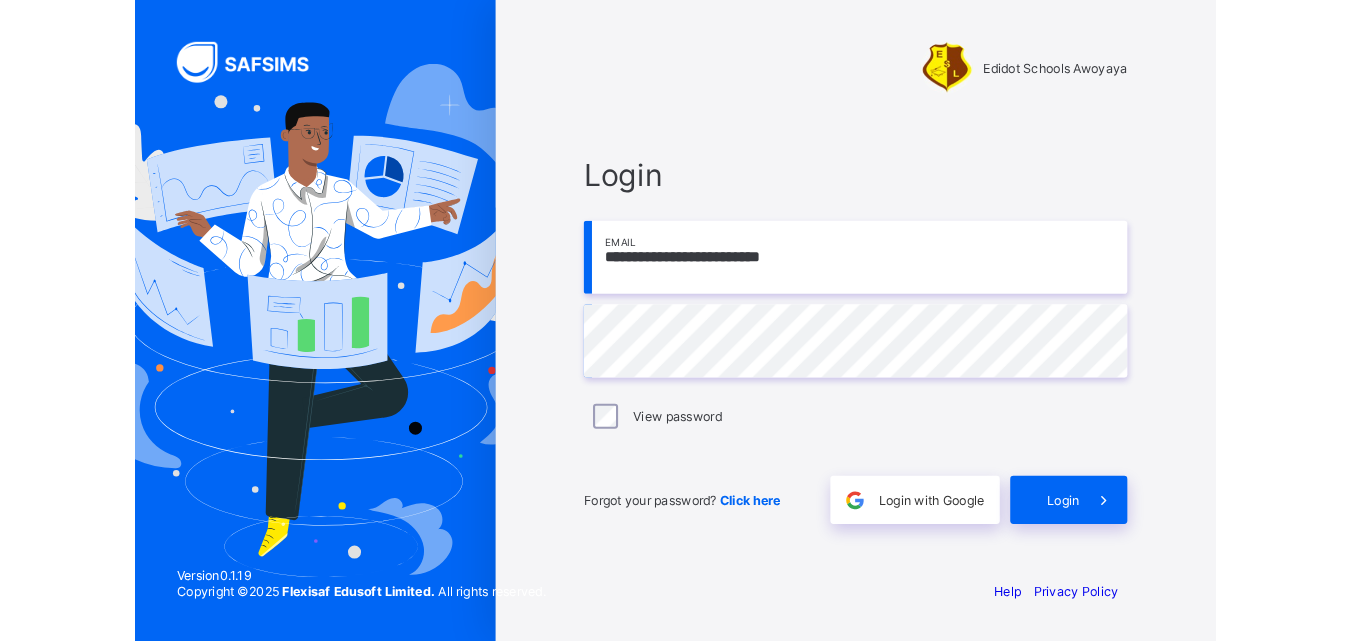 scroll, scrollTop: 0, scrollLeft: 0, axis: both 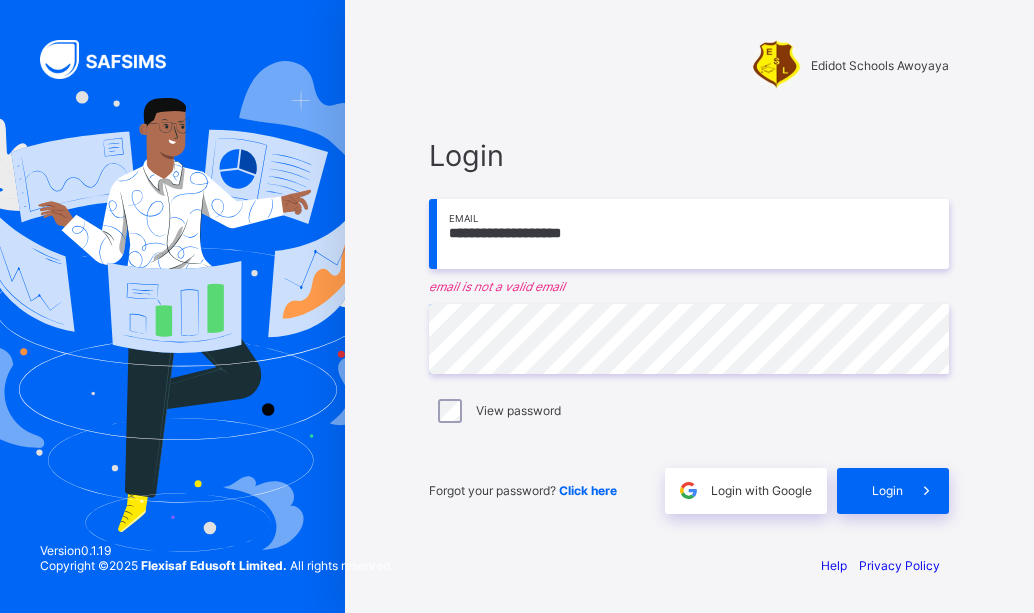 click on "**********" at bounding box center (689, 234) 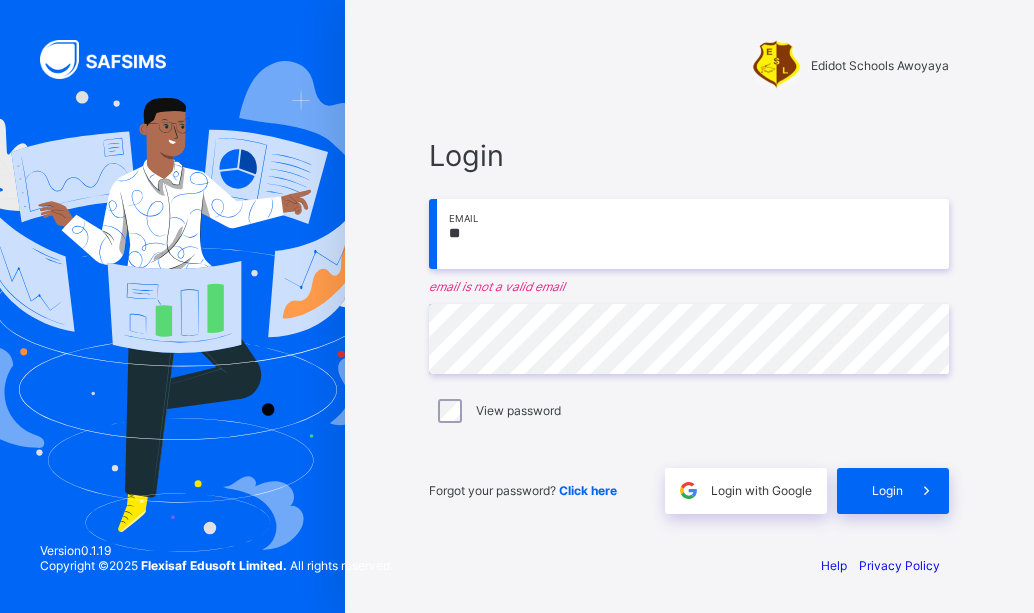 type on "*" 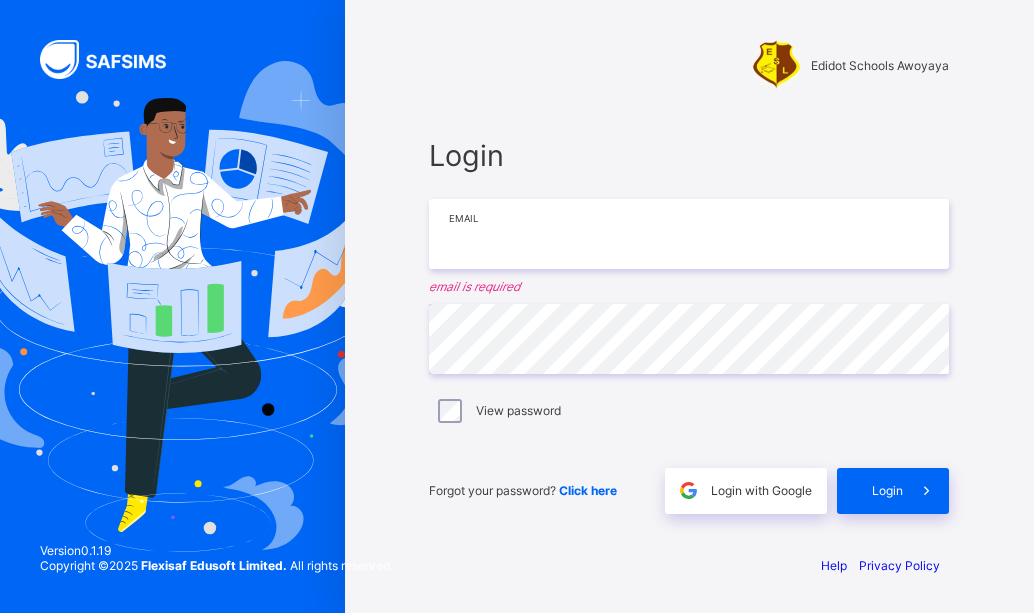 type on "**********" 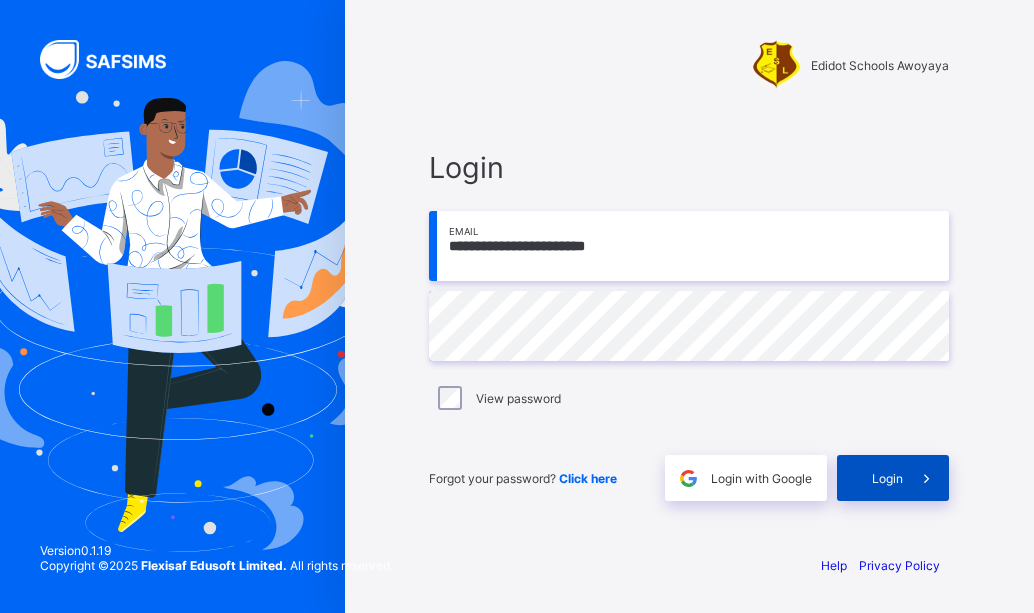 click on "Login" at bounding box center (887, 478) 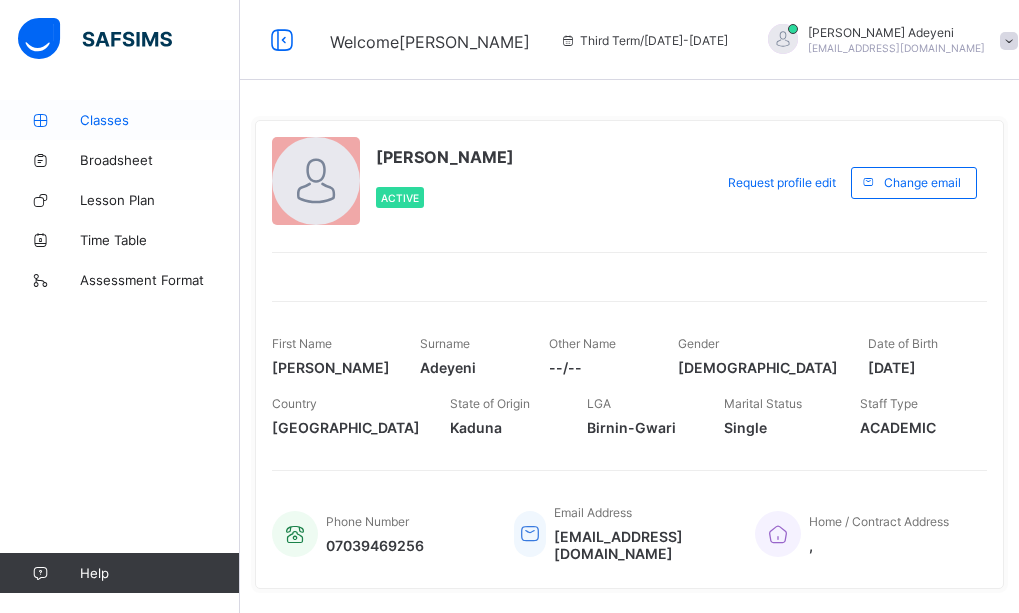 click on "Classes" at bounding box center (160, 120) 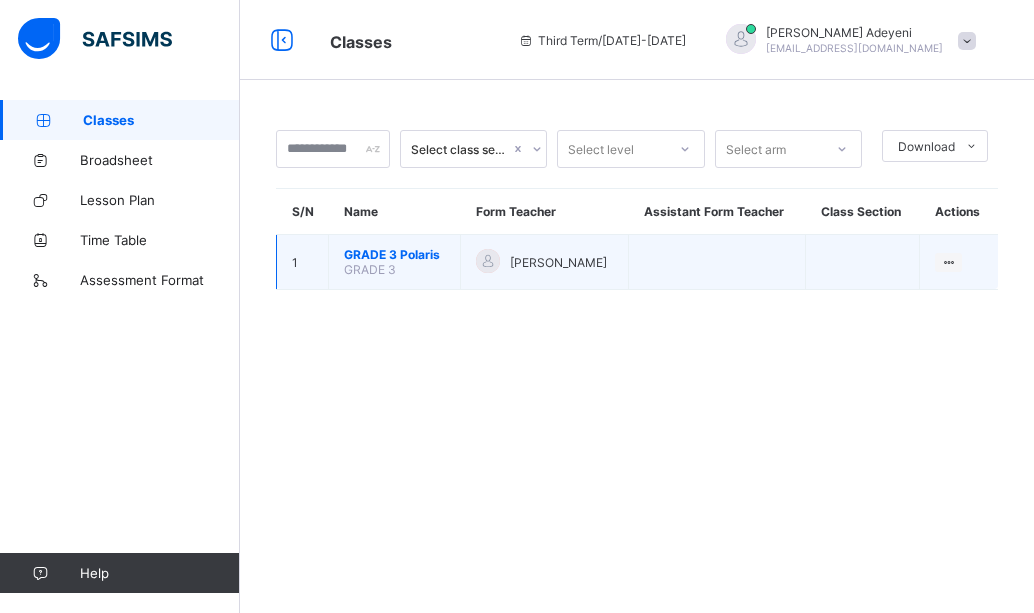 click on "GRADE 3   Polaris" at bounding box center [394, 254] 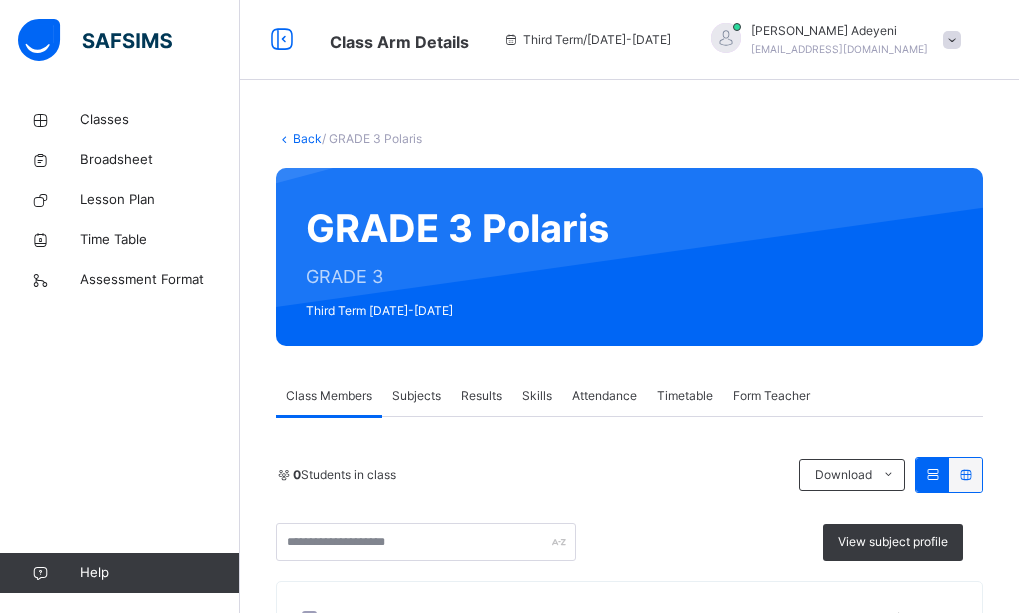 click on "Subjects" at bounding box center [416, 396] 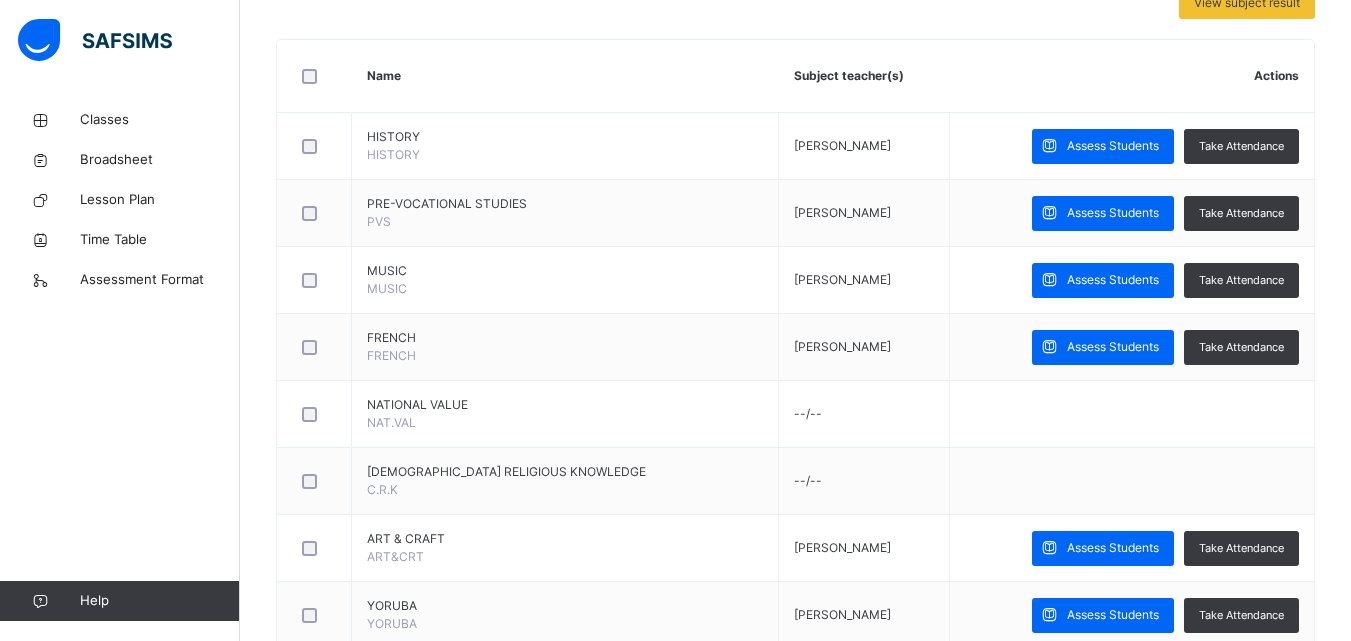 scroll, scrollTop: 465, scrollLeft: 0, axis: vertical 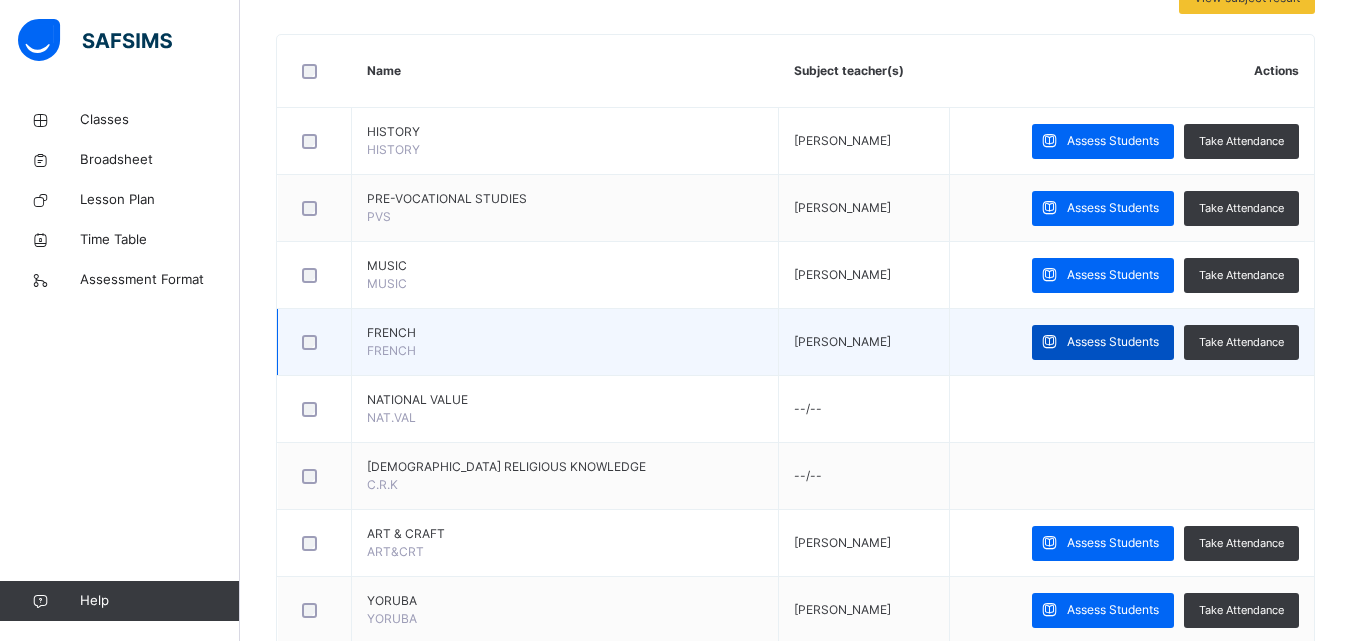 click on "Assess Students" at bounding box center (1113, 342) 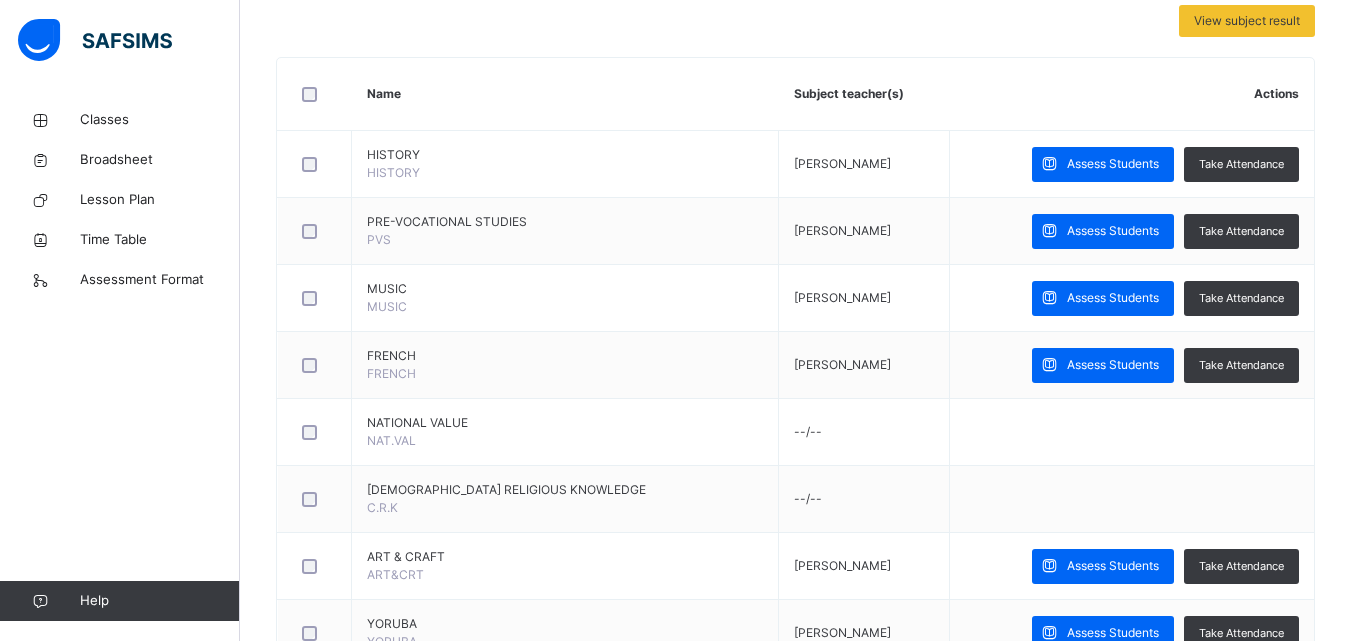 scroll, scrollTop: 518, scrollLeft: 0, axis: vertical 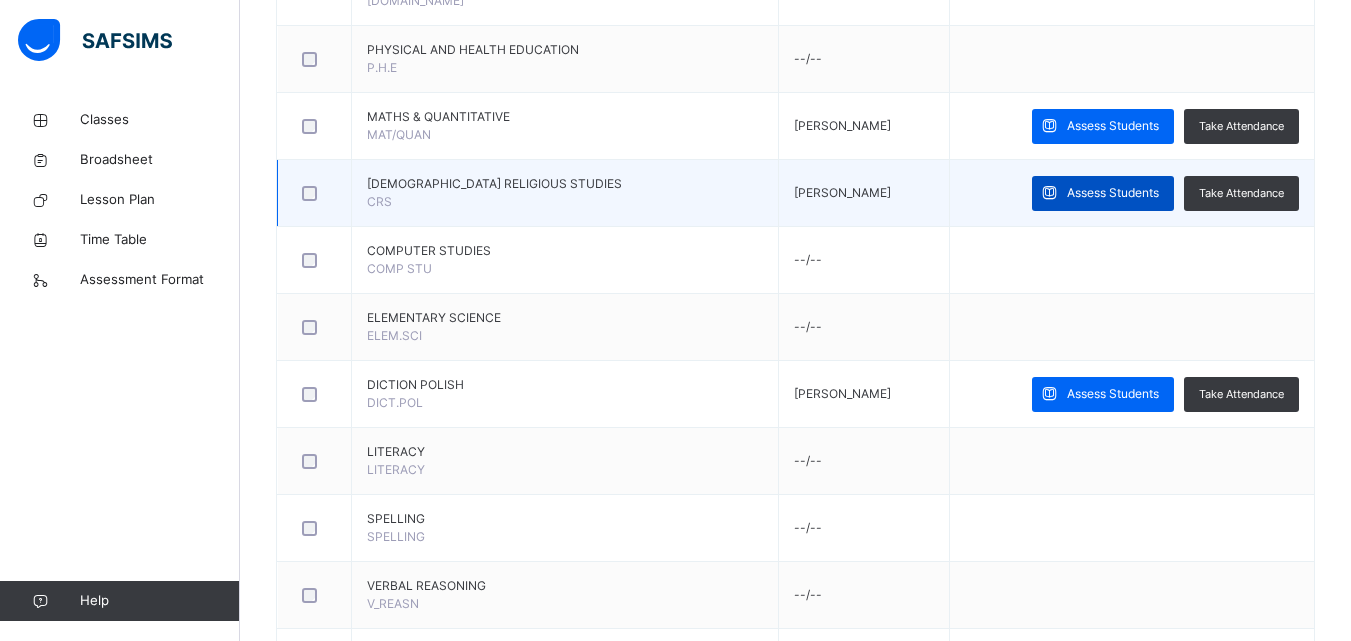 click on "Assess Students" at bounding box center (1113, 193) 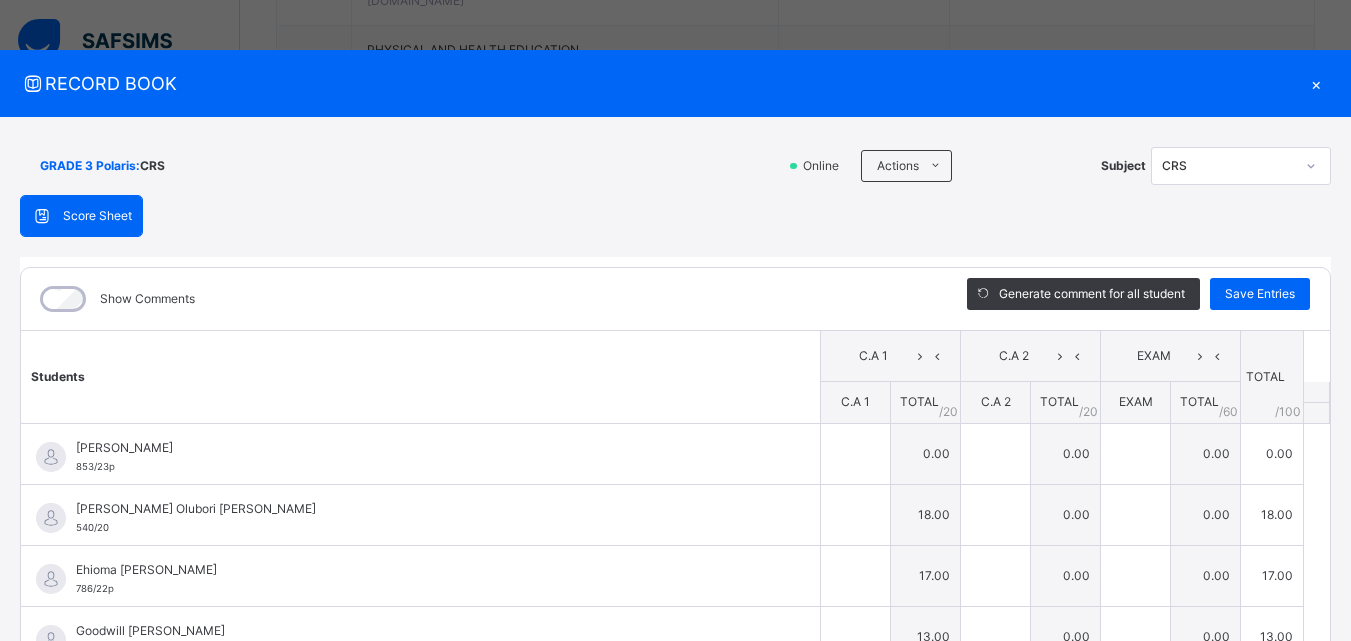 type on "**" 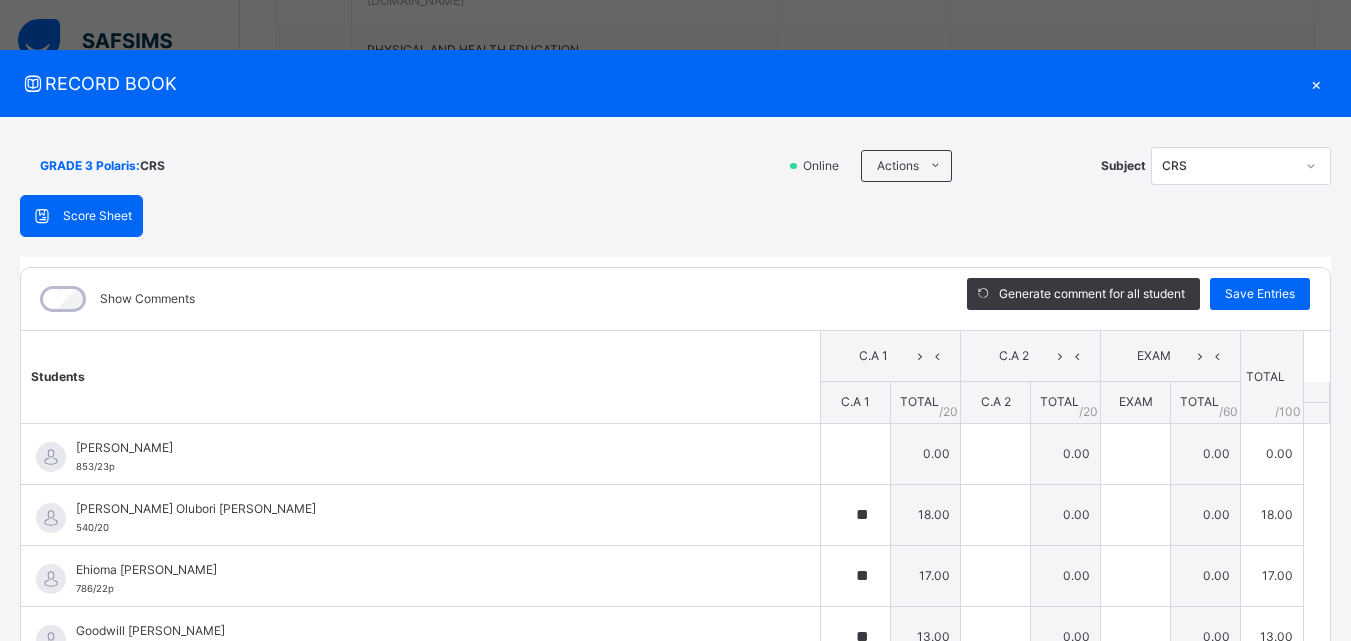 type on "**" 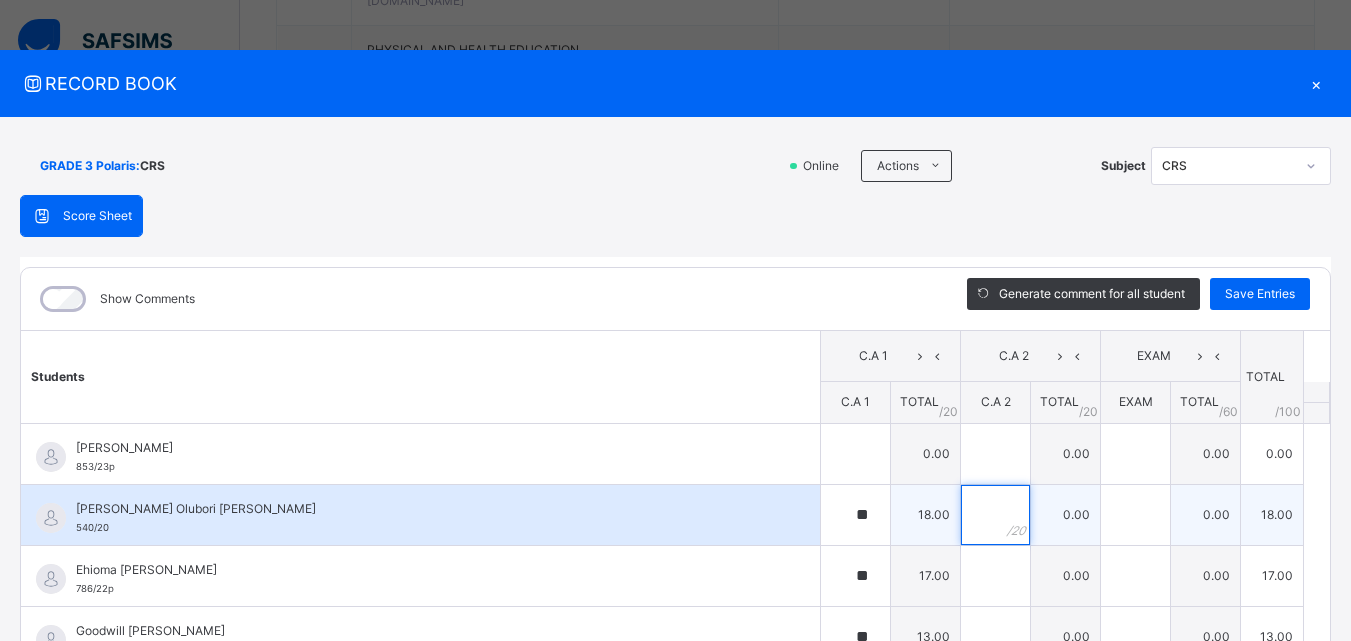click at bounding box center [995, 515] 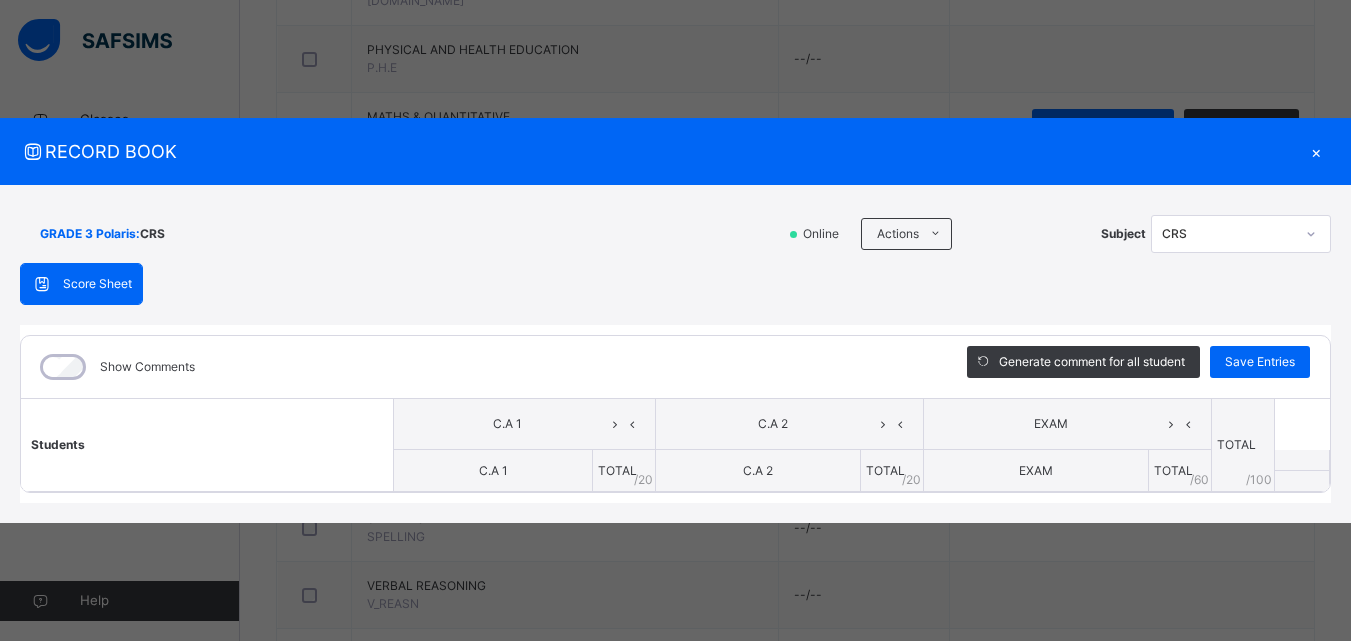 click on "×" at bounding box center (1316, 151) 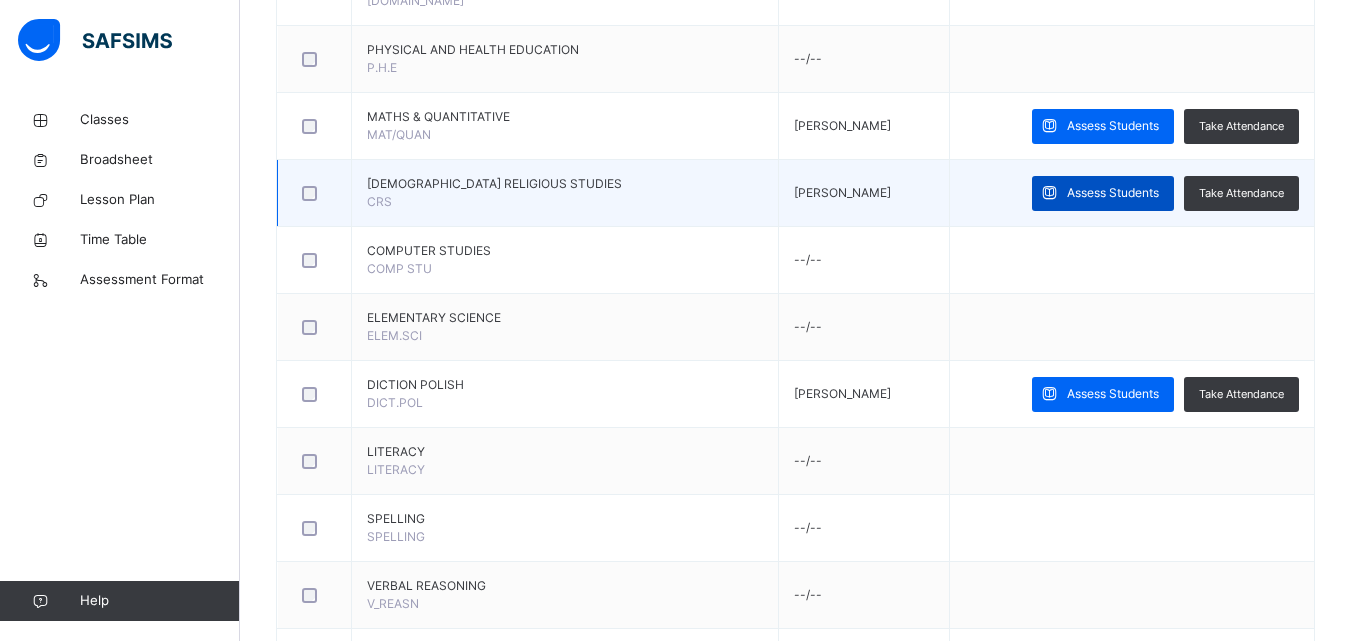 click on "Assess Students" at bounding box center (1103, 193) 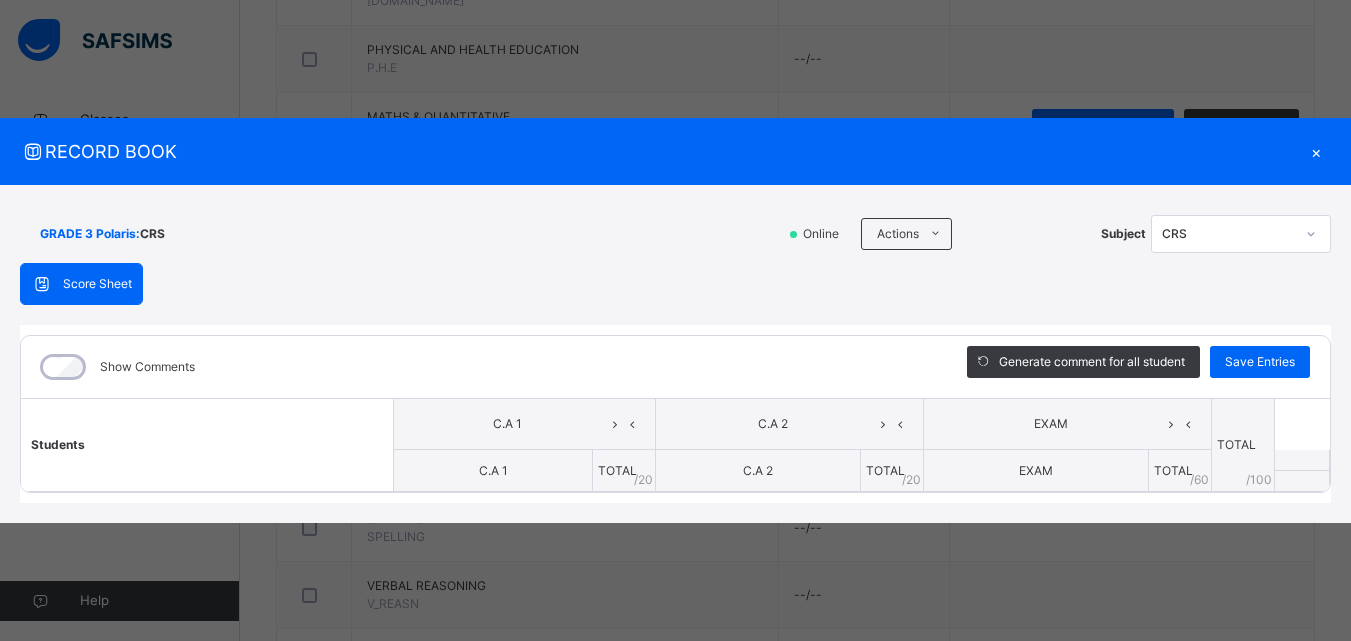 click on "×" at bounding box center (1316, 151) 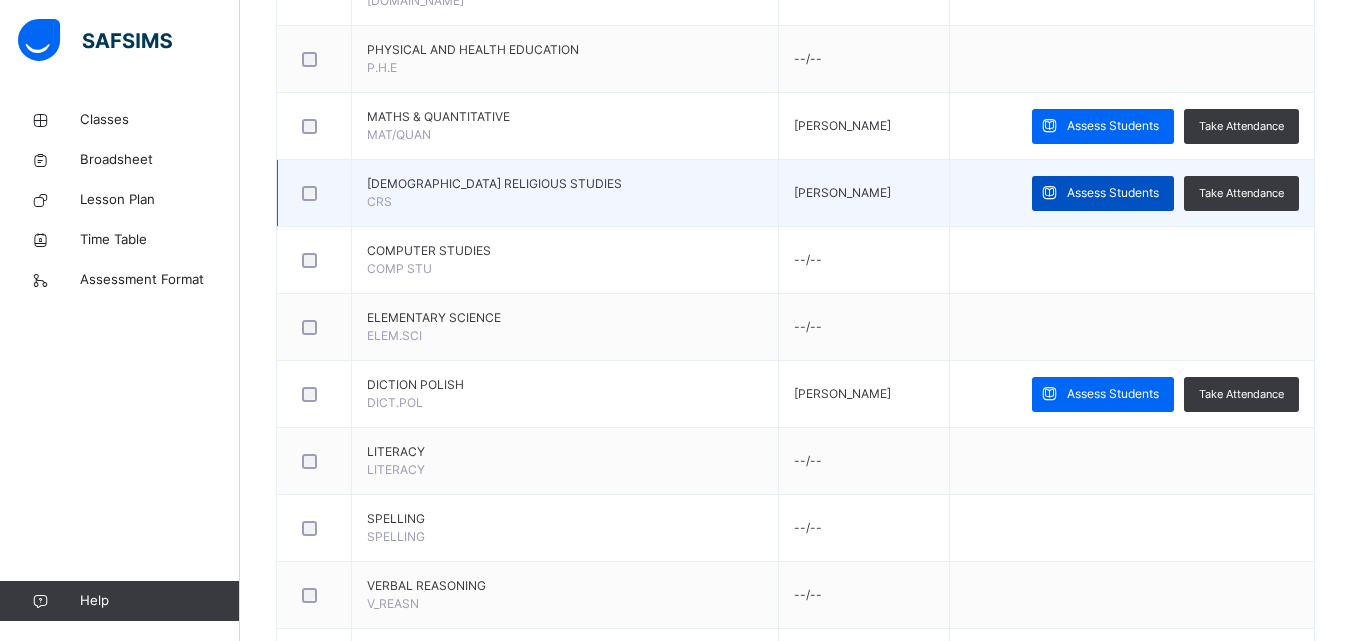 click on "Assess Students" at bounding box center (1113, 193) 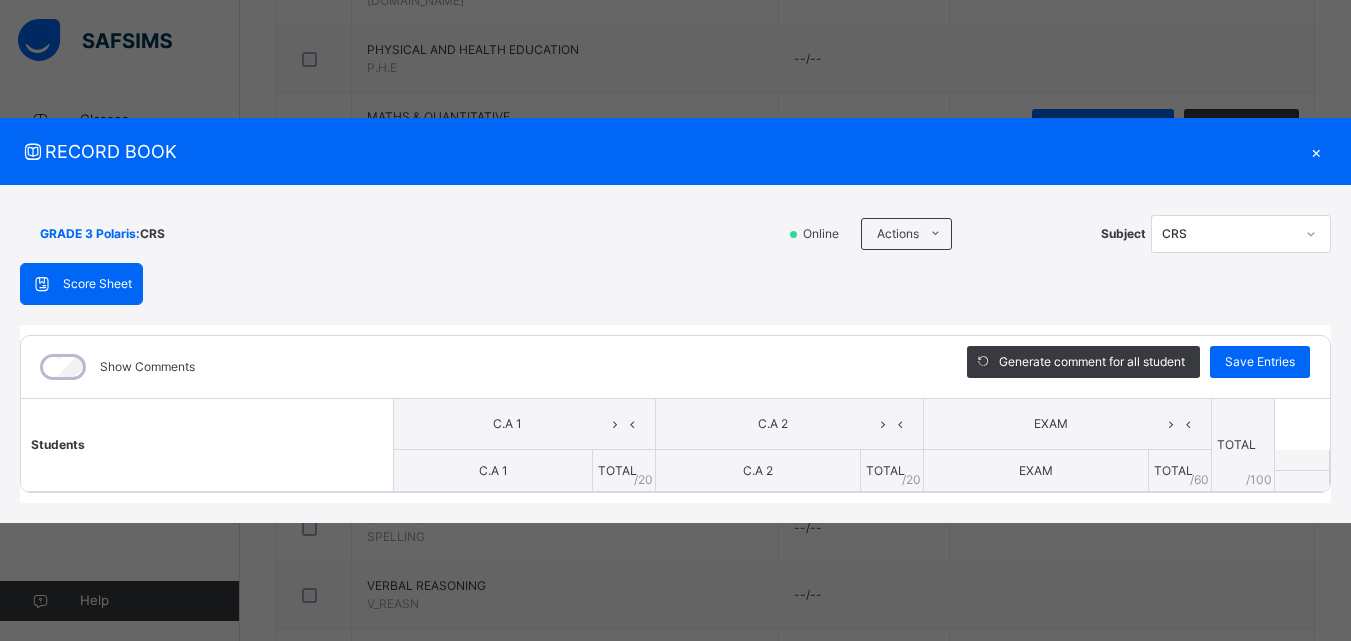 click on "×" at bounding box center [1316, 151] 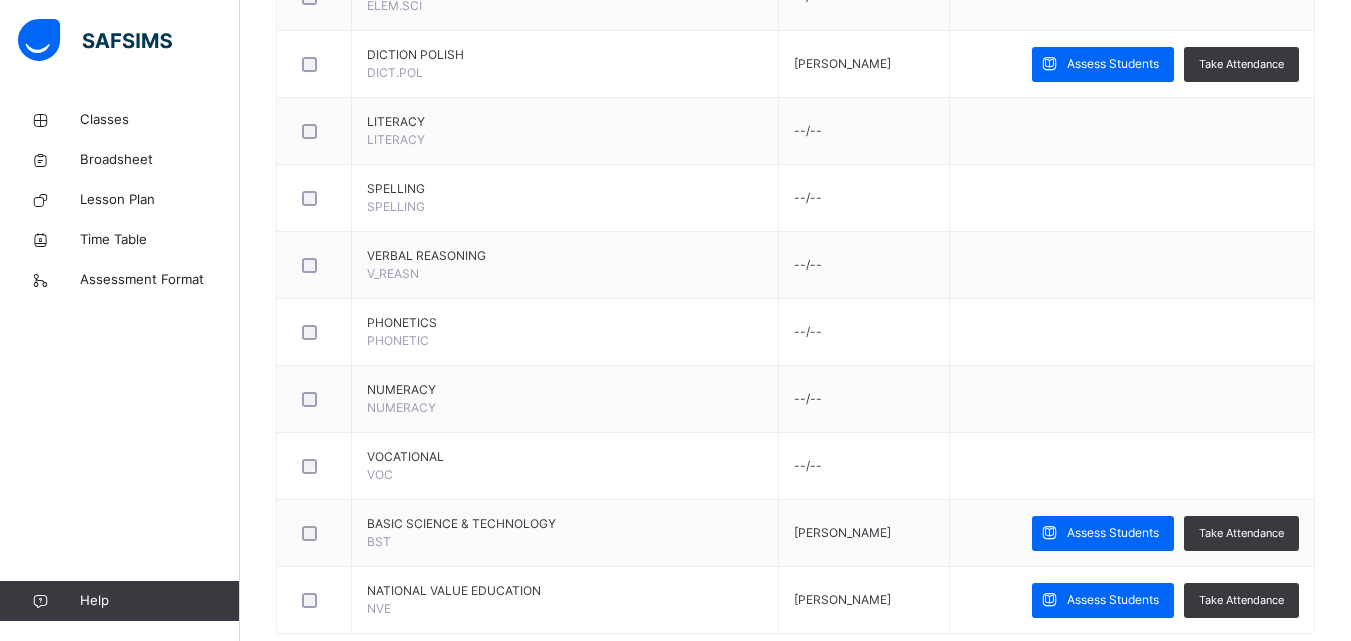 scroll, scrollTop: 2059, scrollLeft: 0, axis: vertical 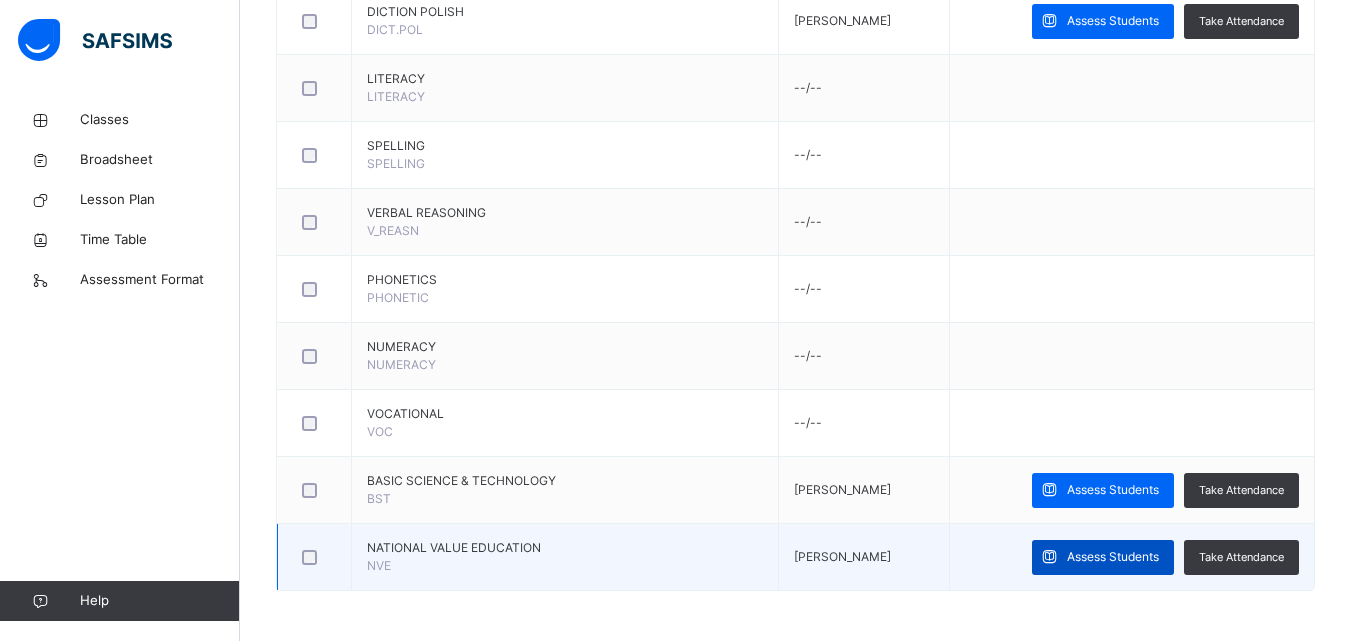 click on "Assess Students" at bounding box center [1113, 557] 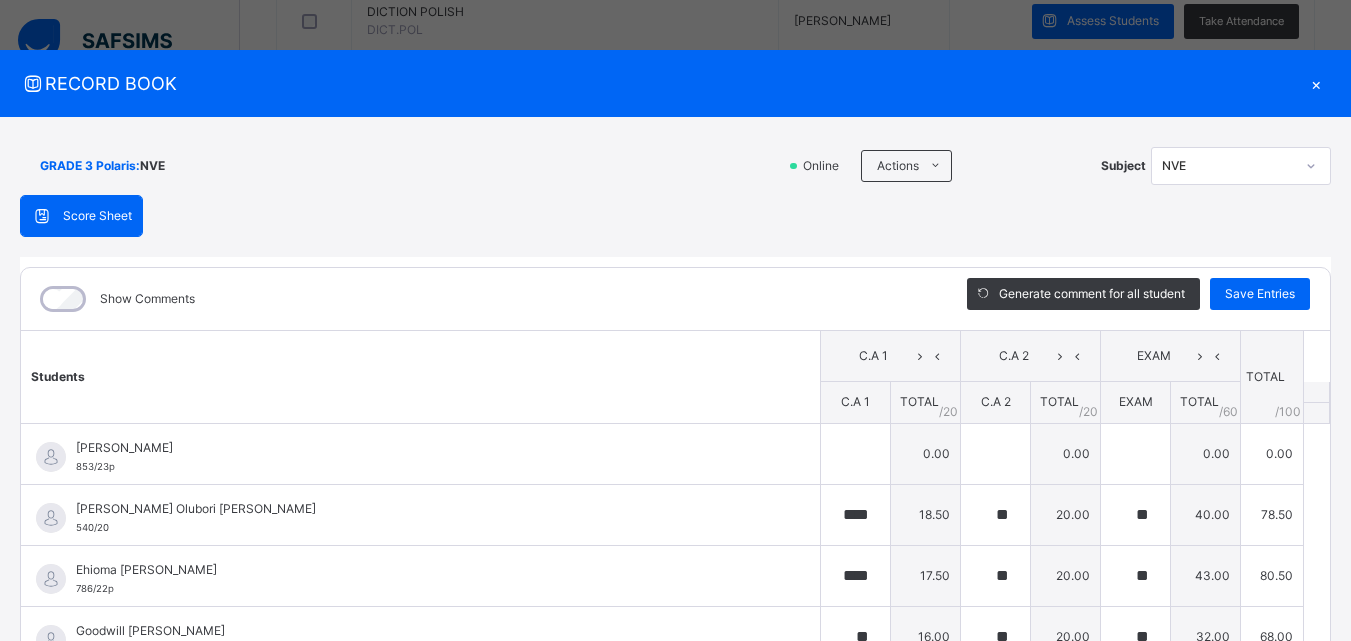 type on "****" 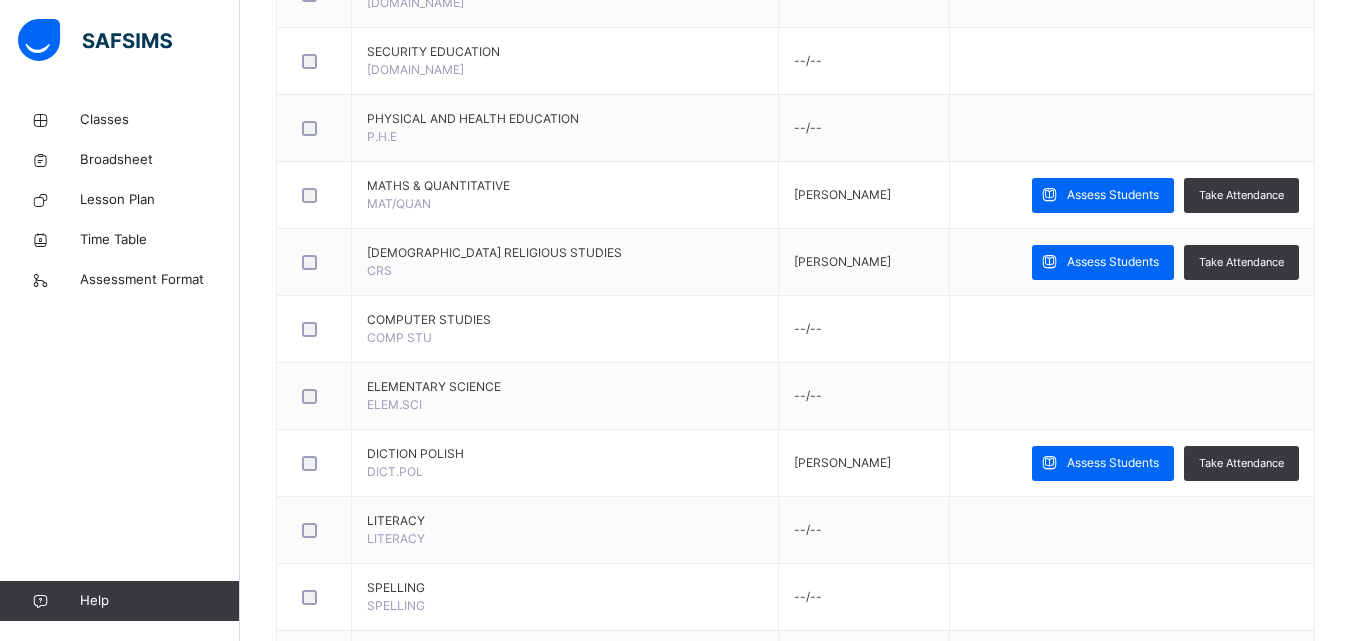 scroll, scrollTop: 1612, scrollLeft: 0, axis: vertical 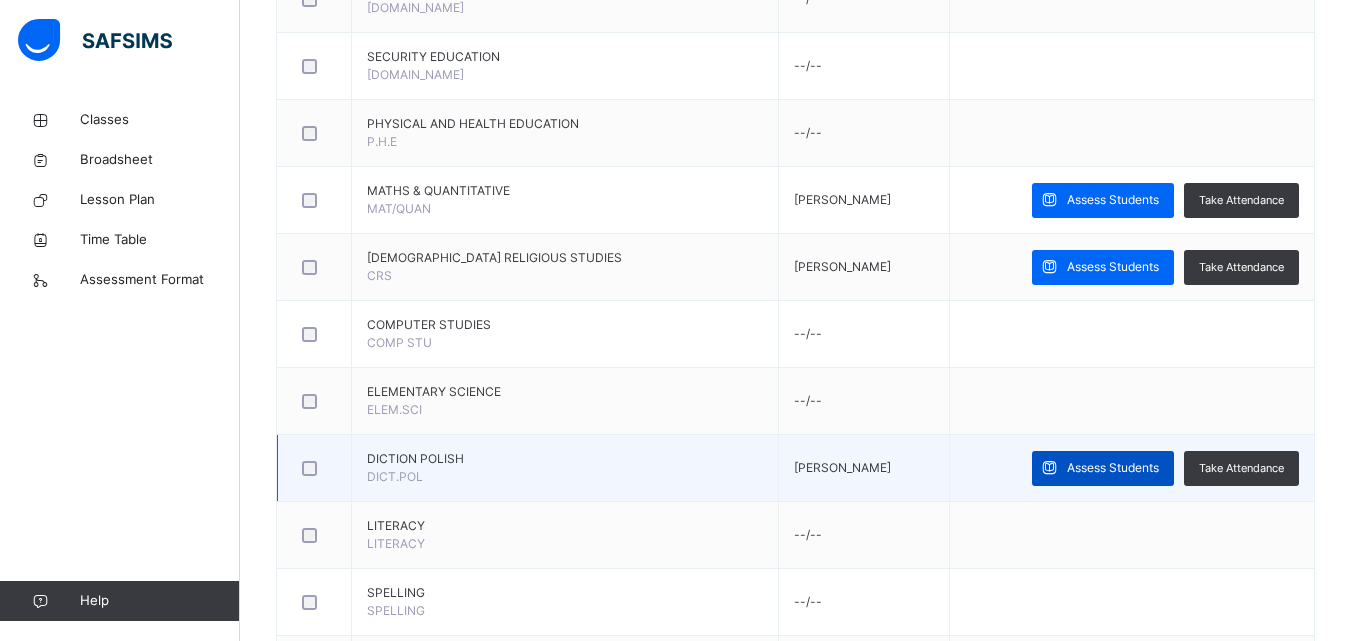 click on "Assess Students" at bounding box center [1113, 468] 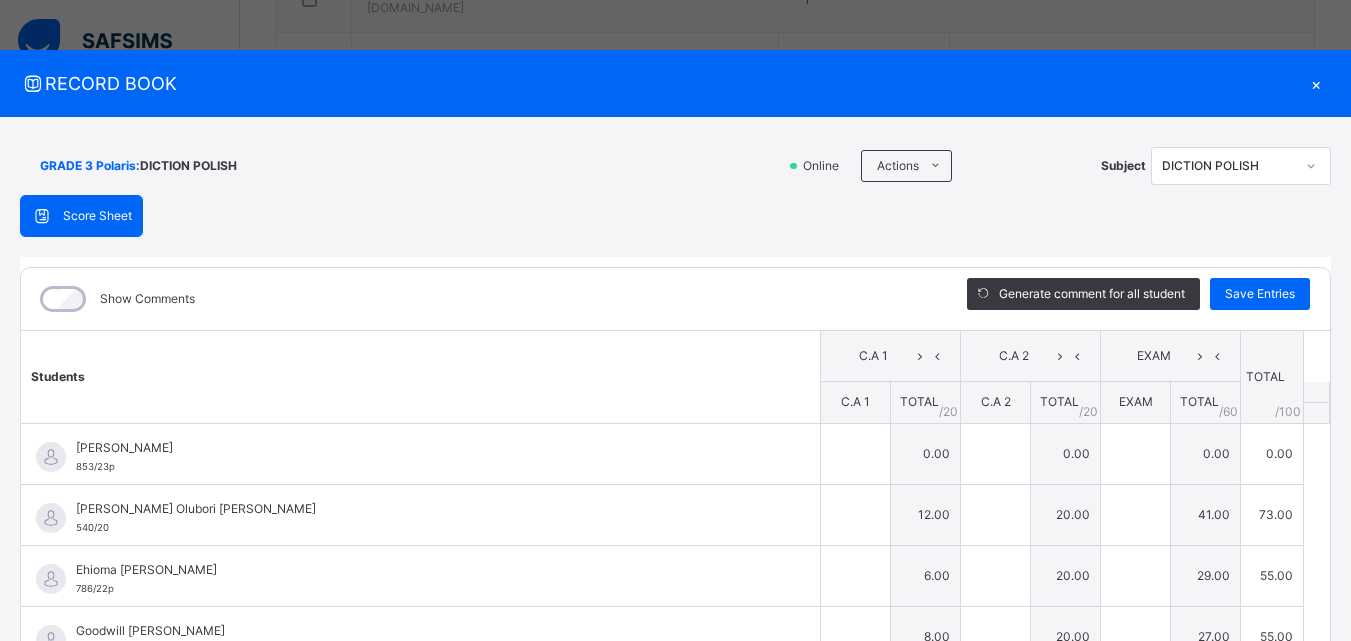type on "**" 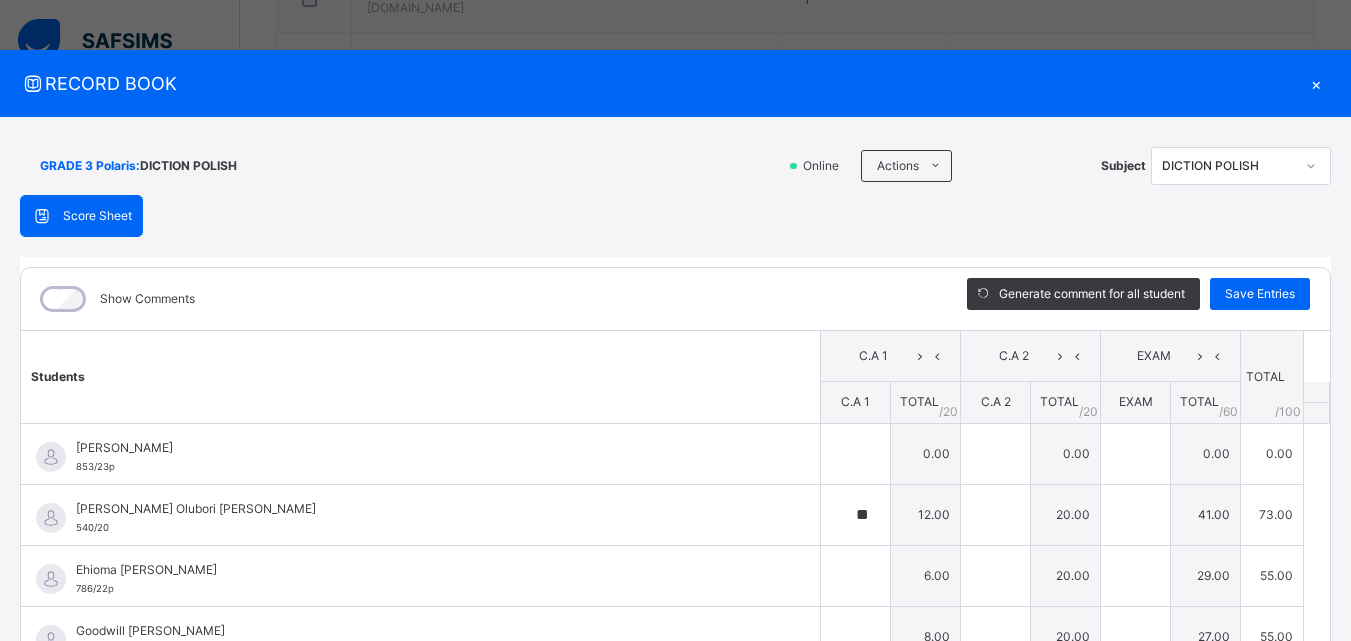 type on "**" 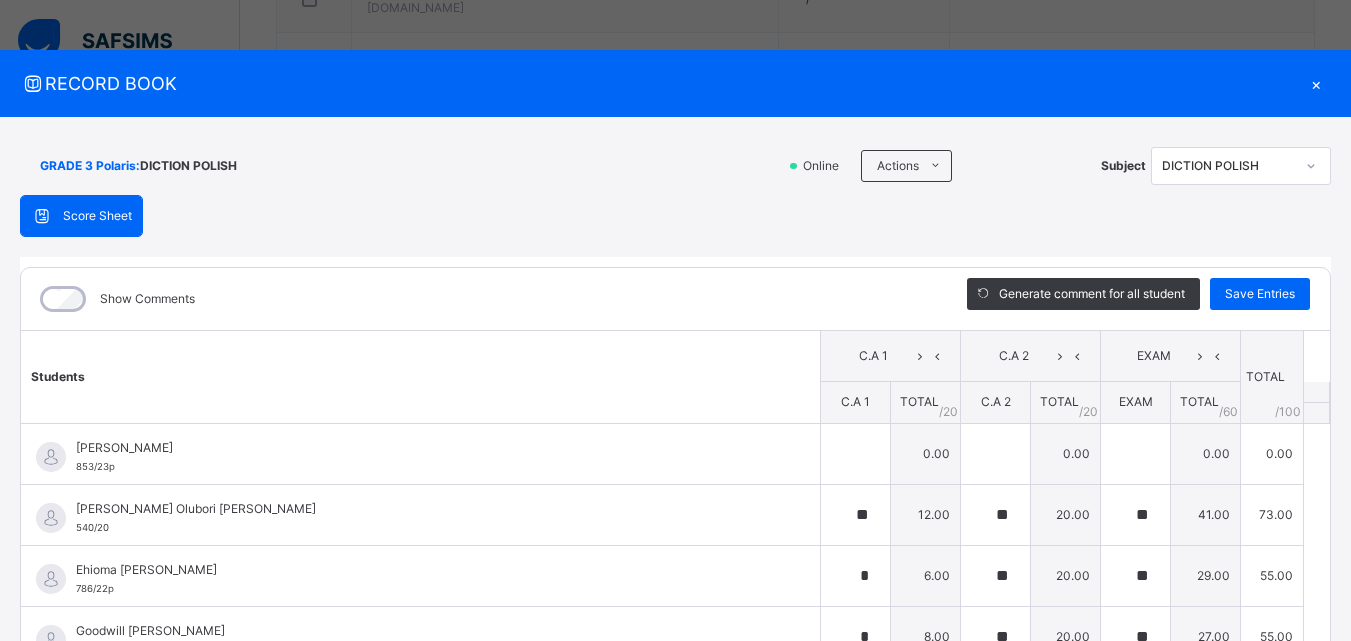 type on "**" 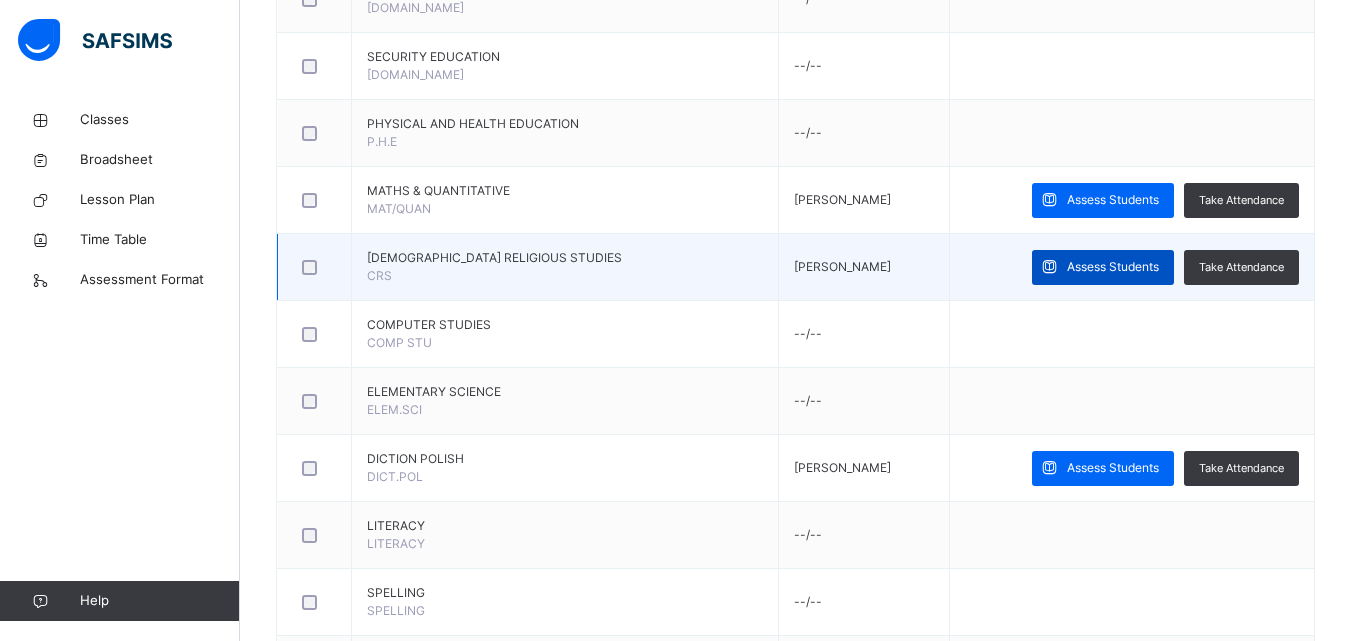 click on "Assess Students" at bounding box center [1113, 267] 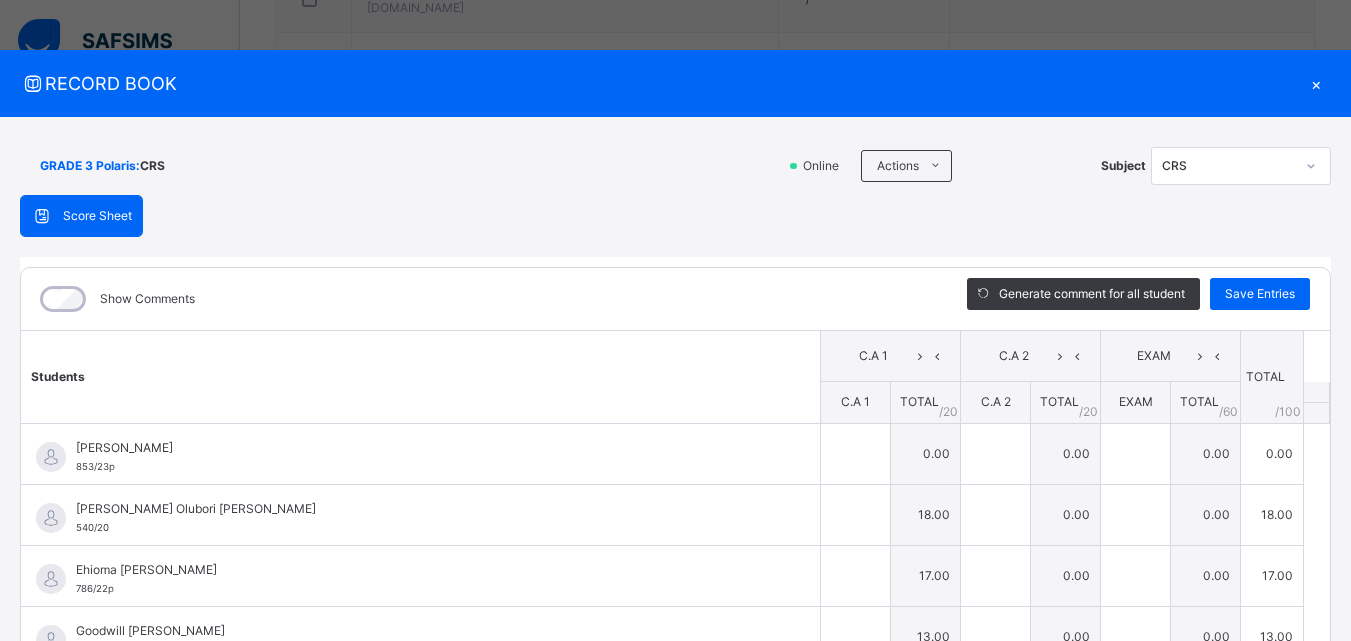 type on "**" 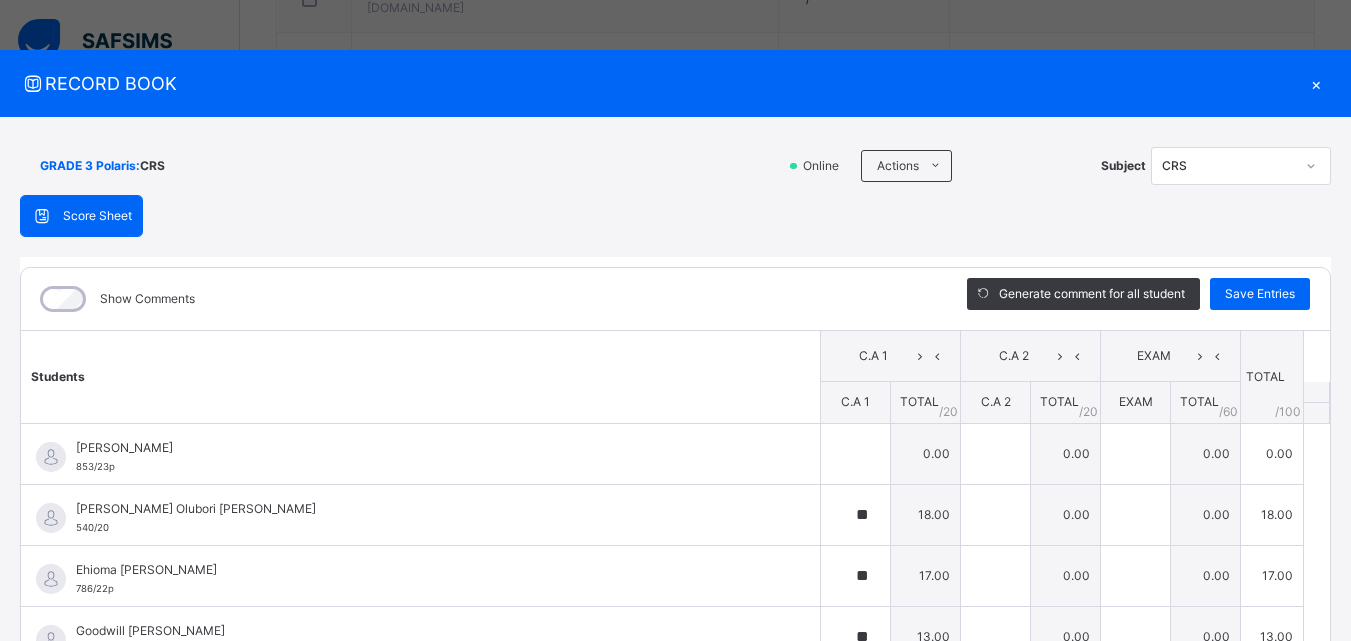 type on "**" 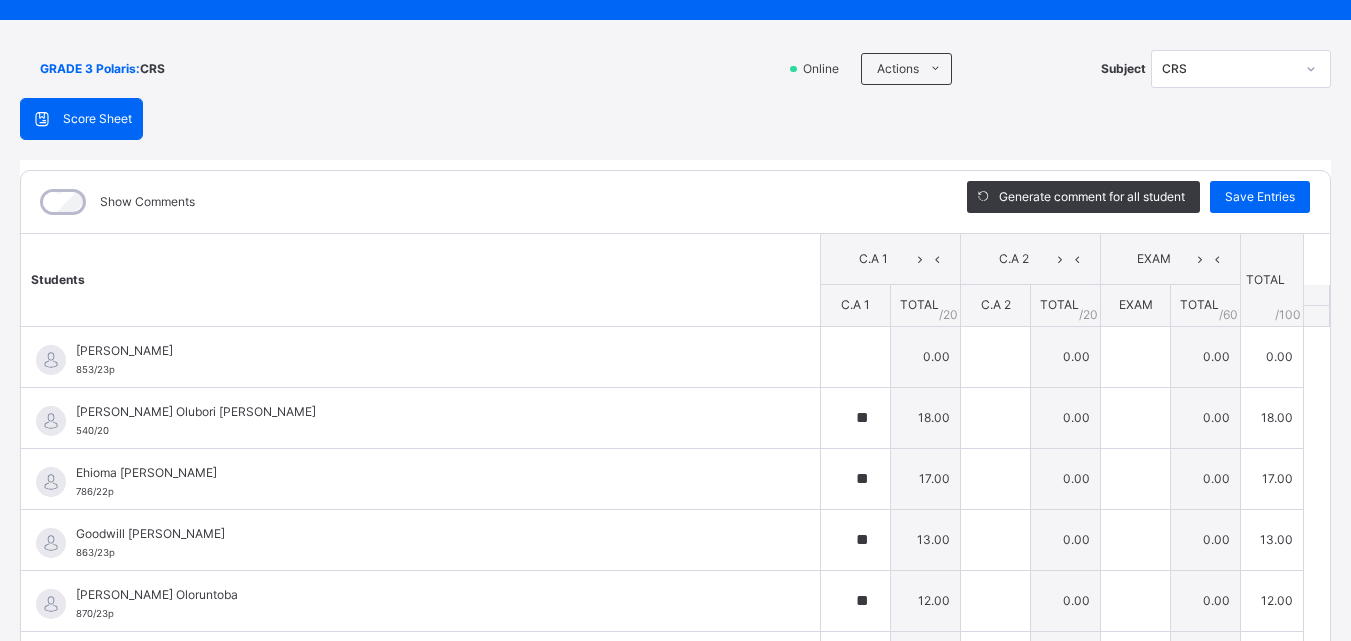 scroll, scrollTop: 98, scrollLeft: 0, axis: vertical 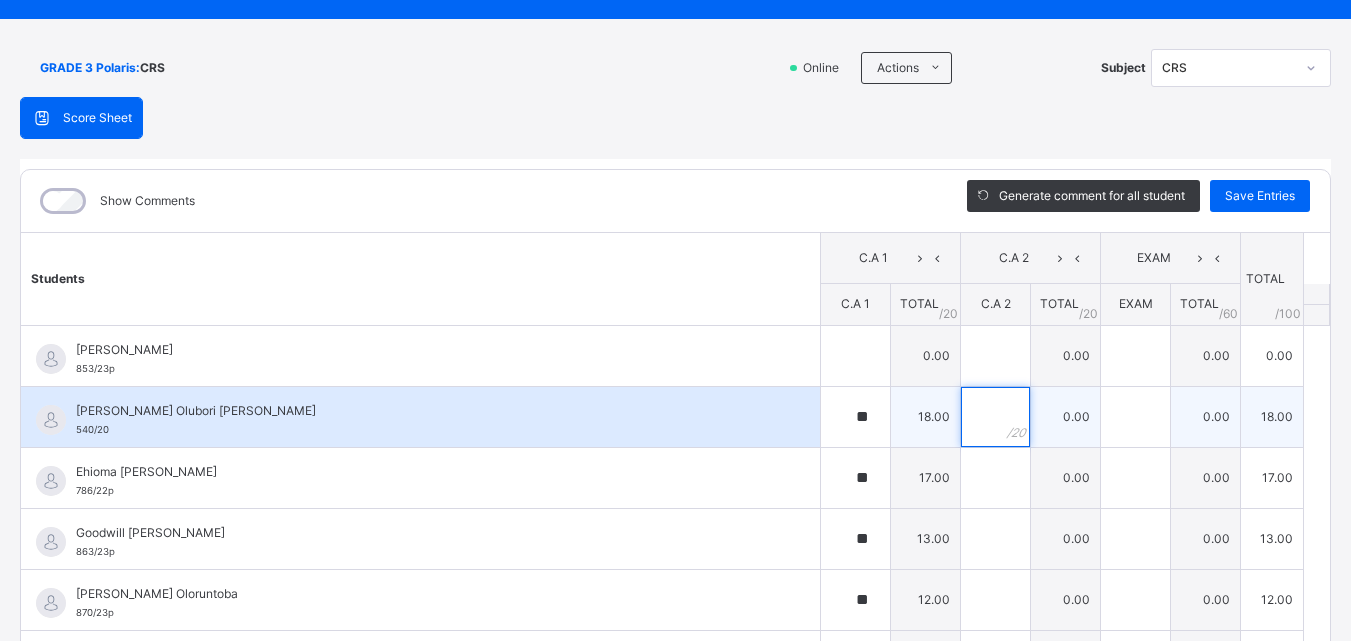 click at bounding box center [995, 417] 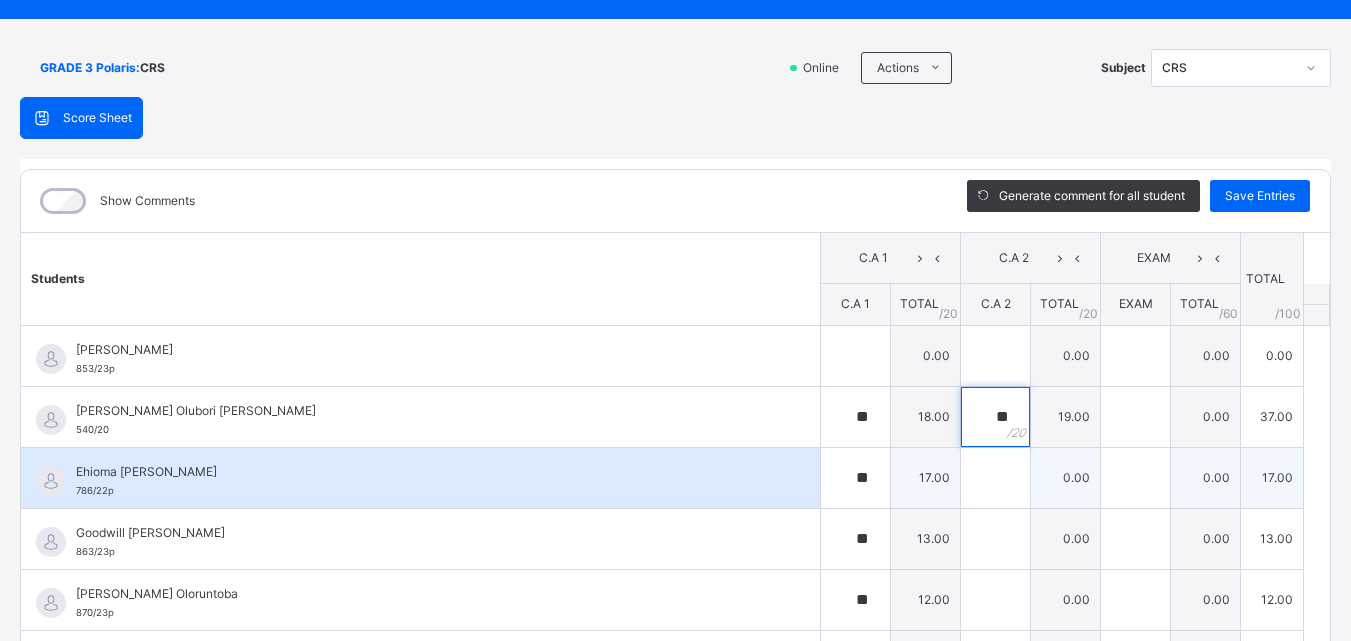 type on "**" 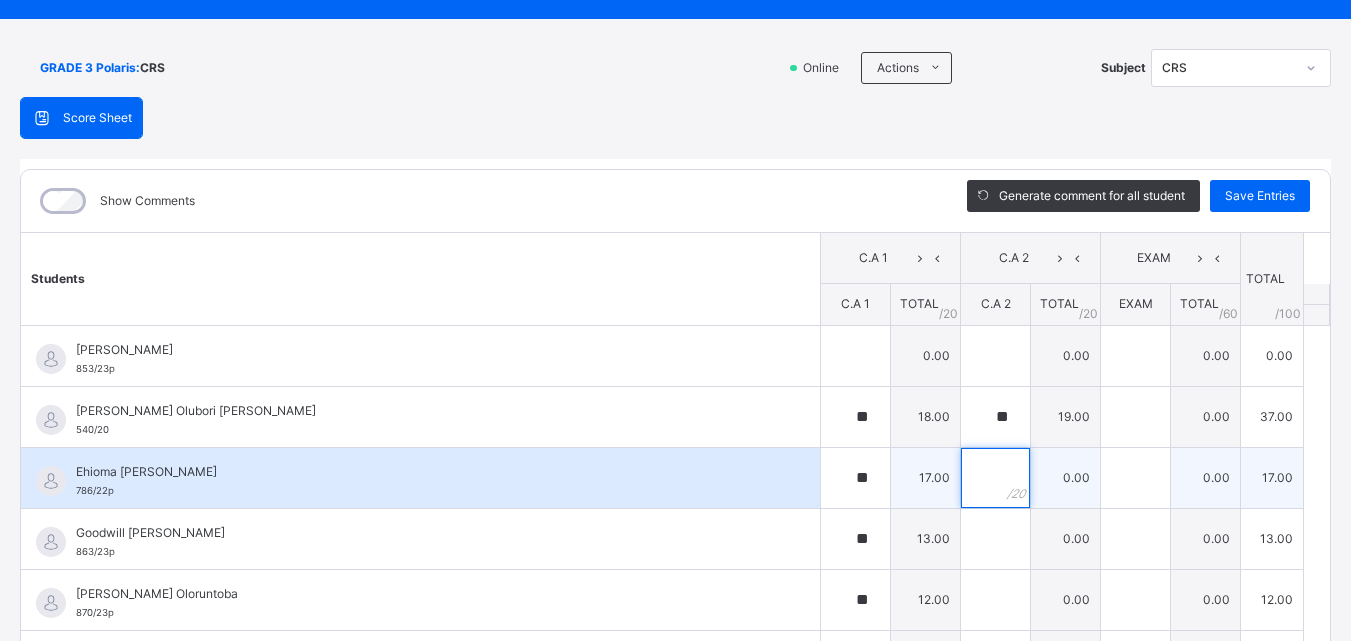 click at bounding box center [995, 478] 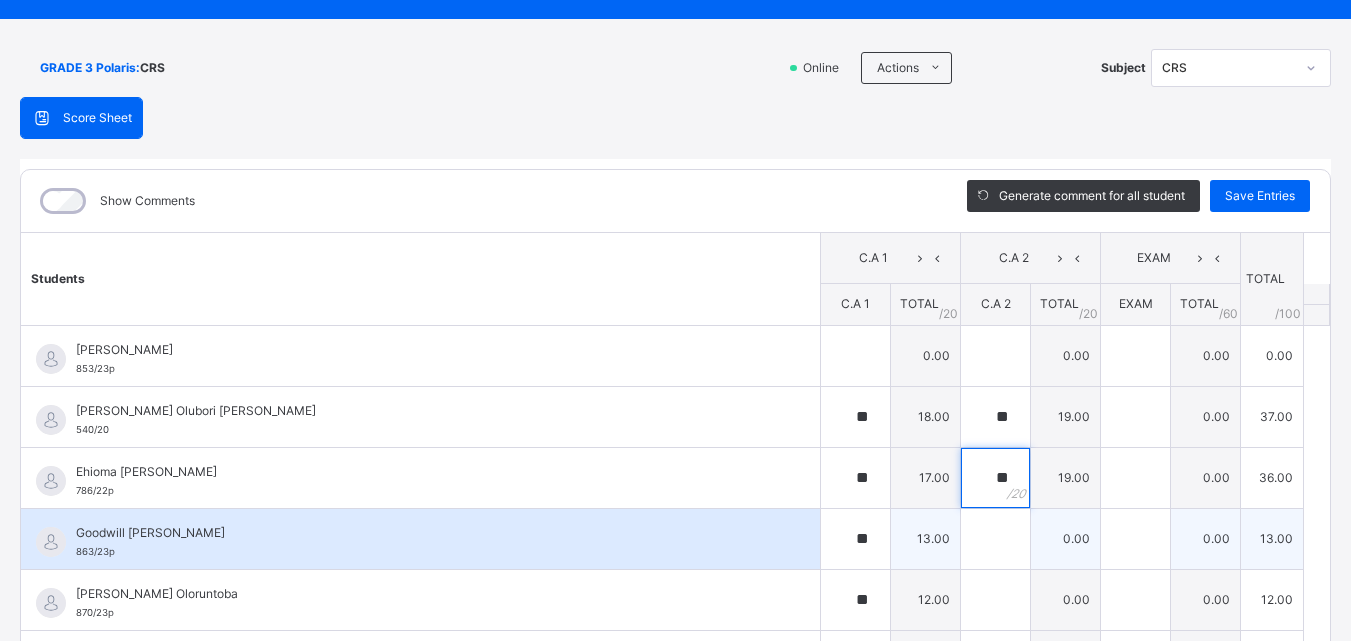 type on "**" 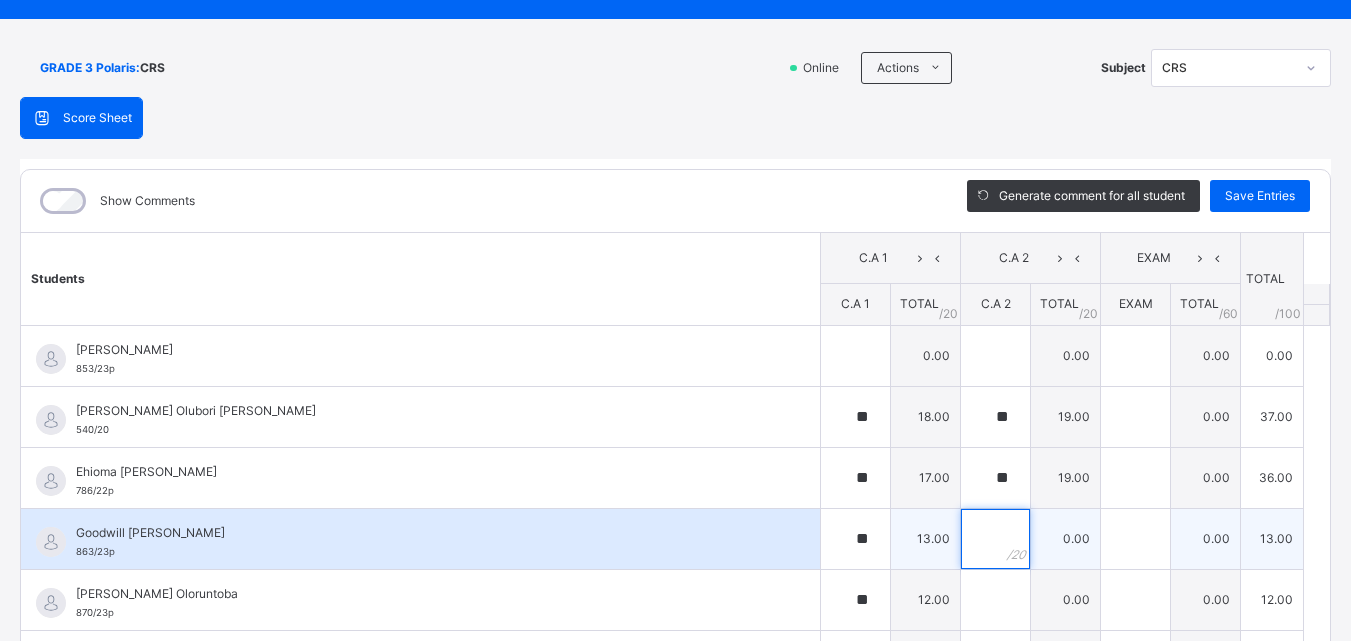 click at bounding box center (995, 539) 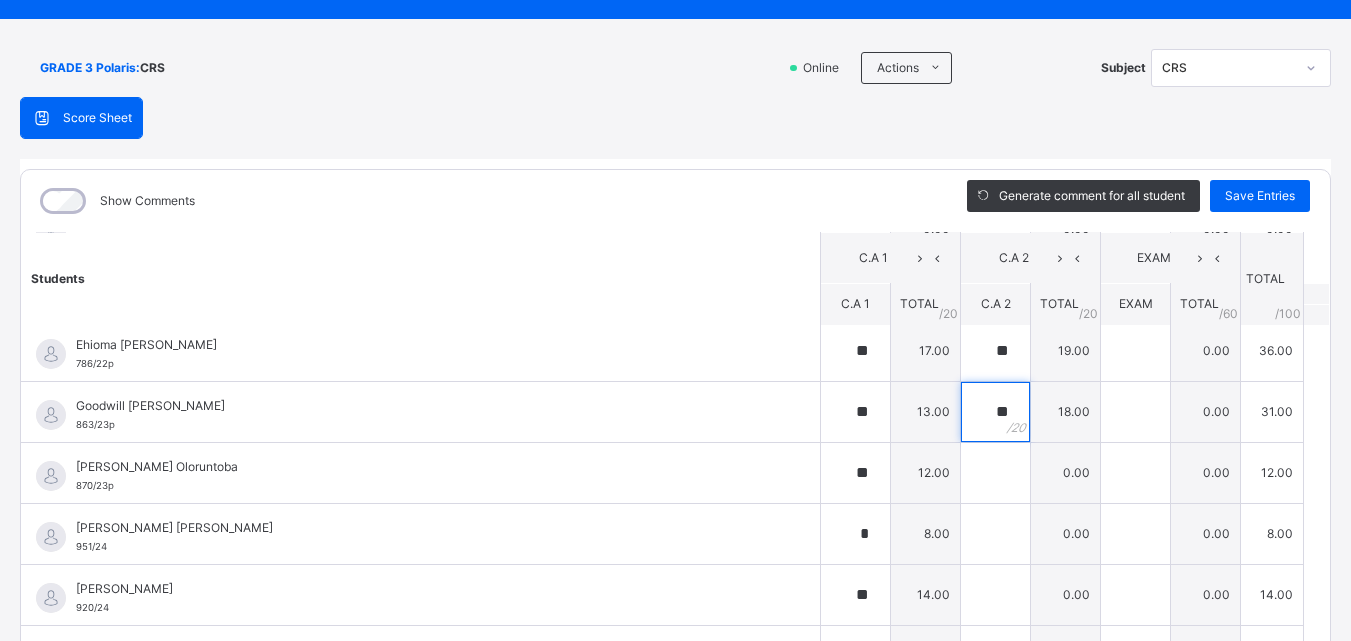 scroll, scrollTop: 133, scrollLeft: 0, axis: vertical 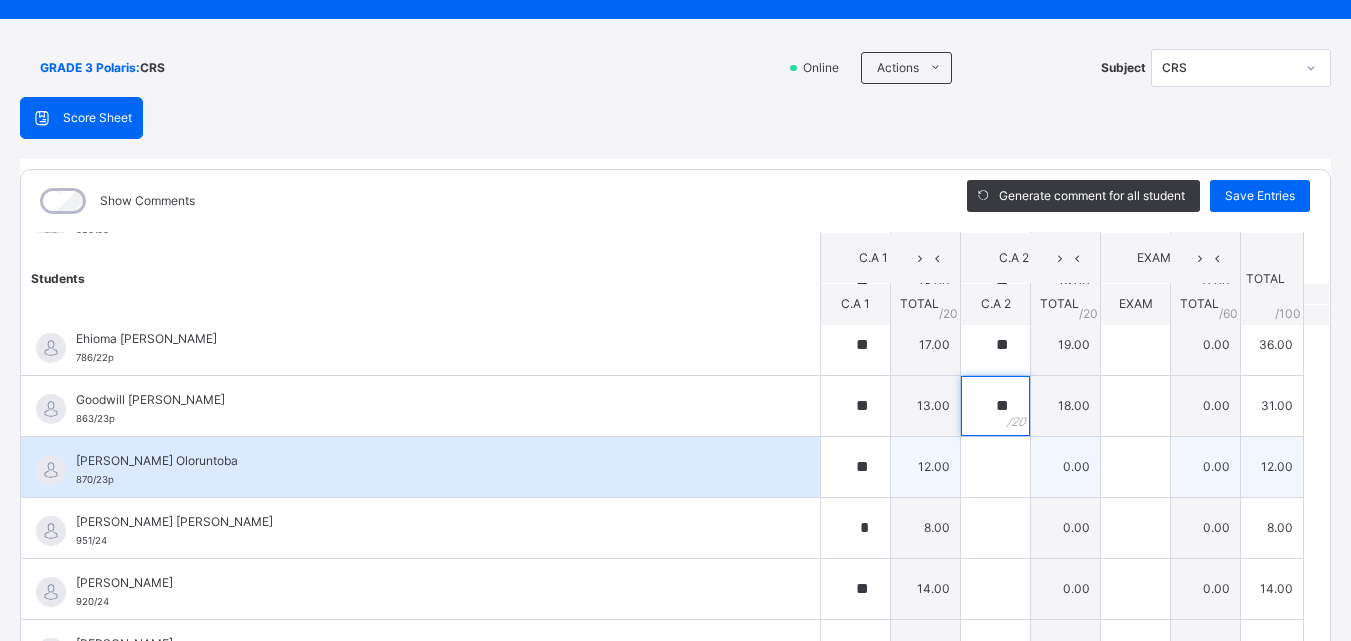 type on "**" 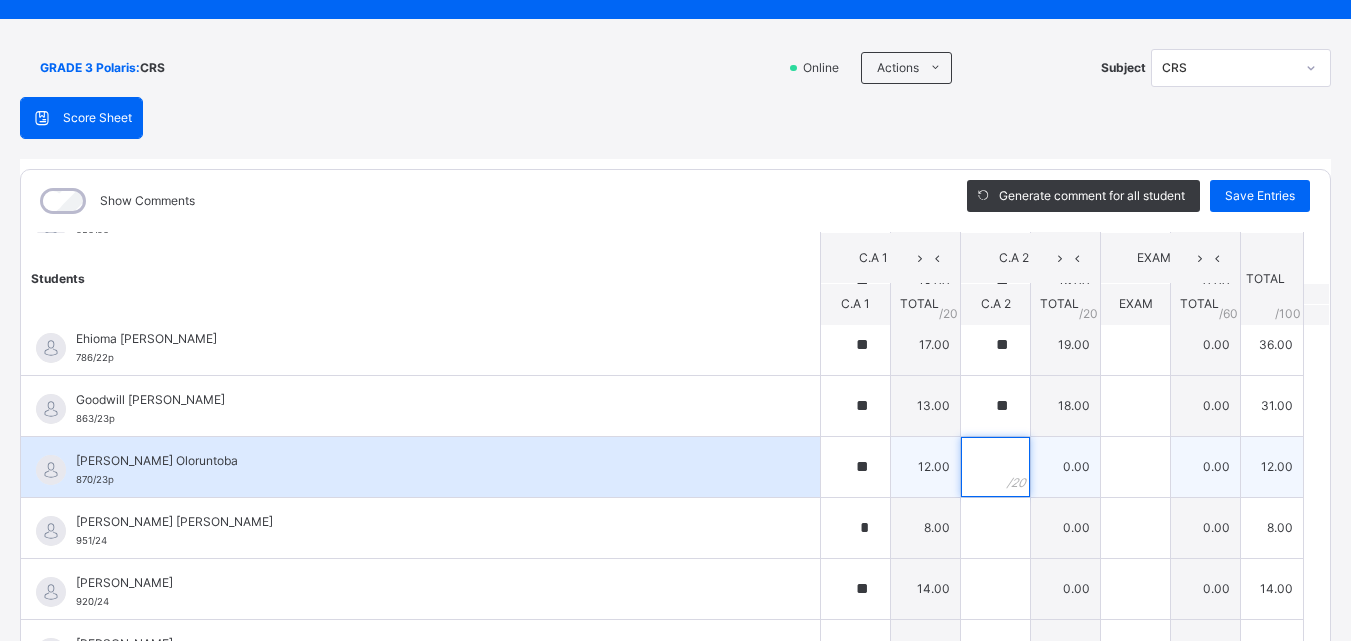 click at bounding box center [995, 467] 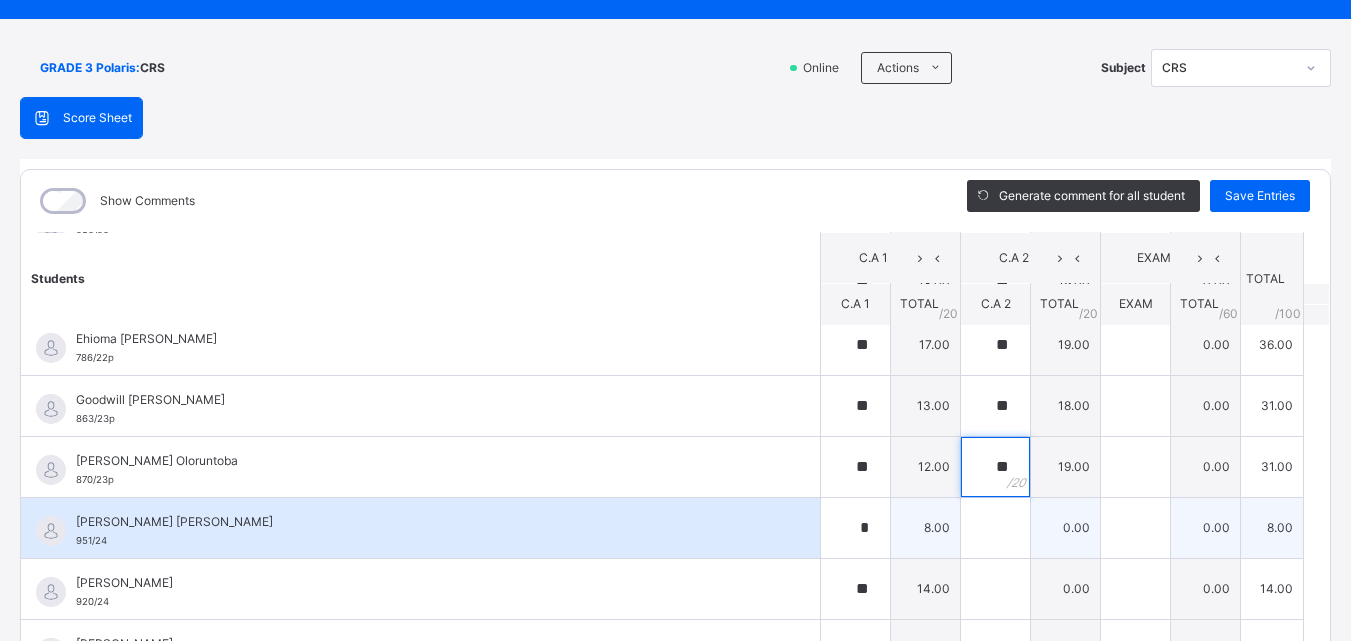 type on "**" 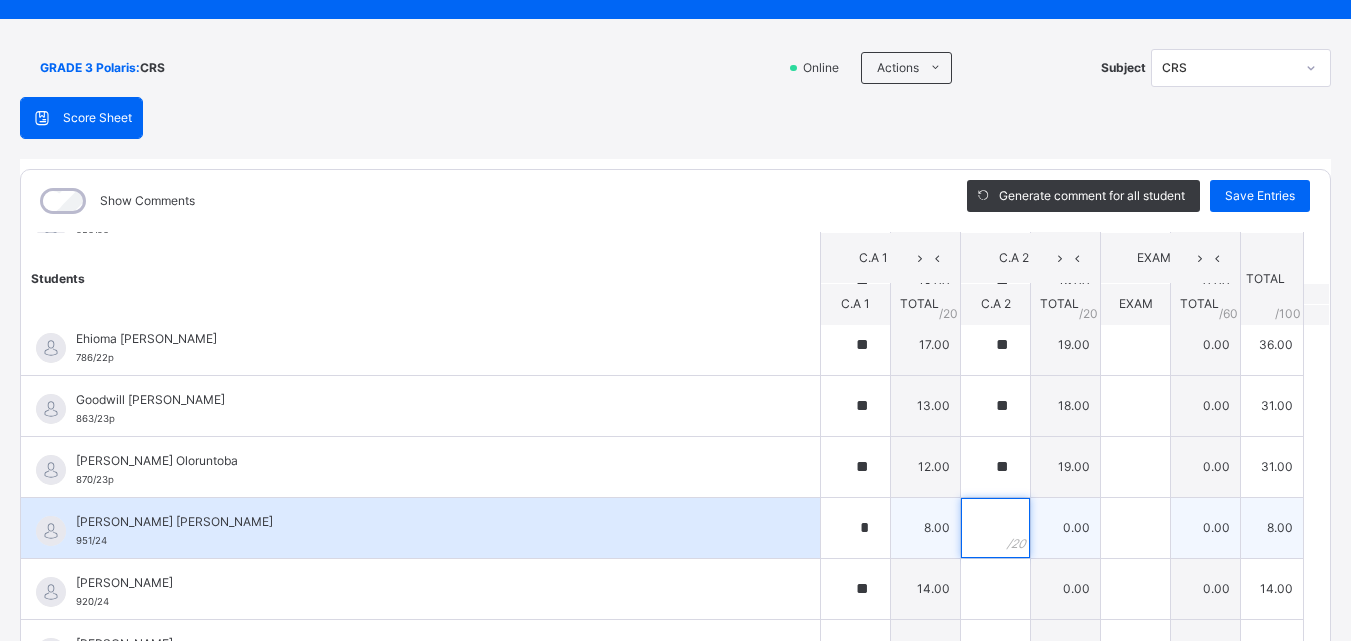 click at bounding box center [995, 528] 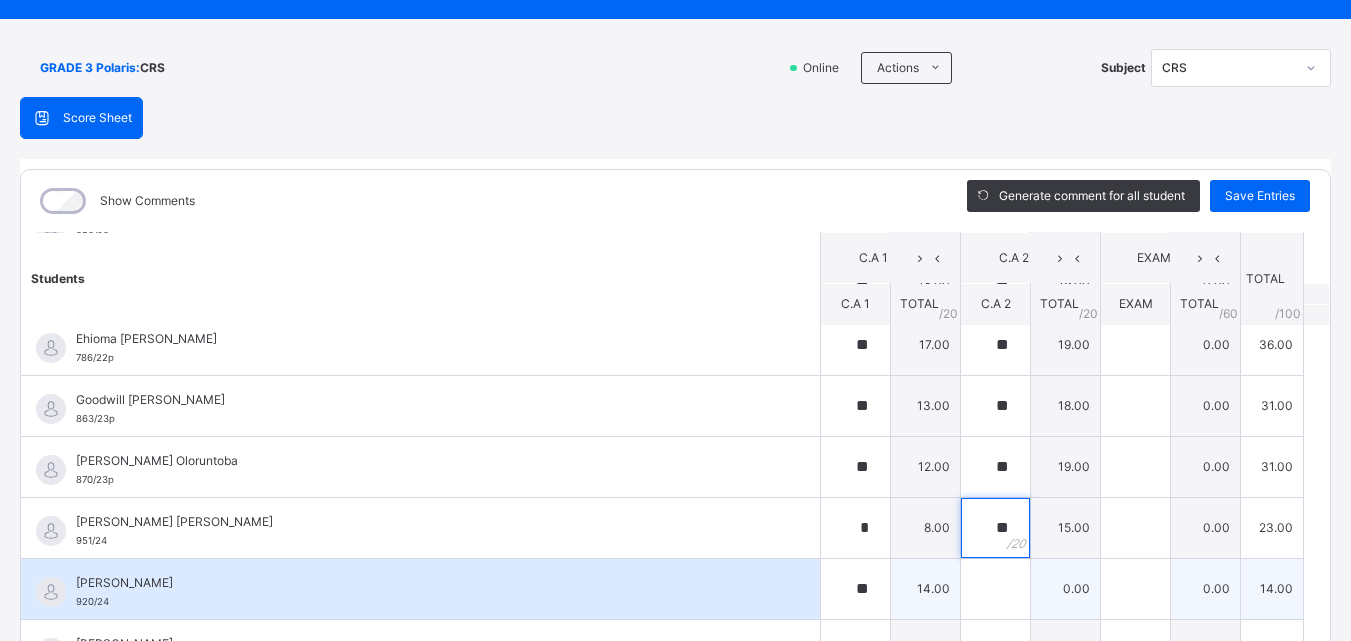 type on "**" 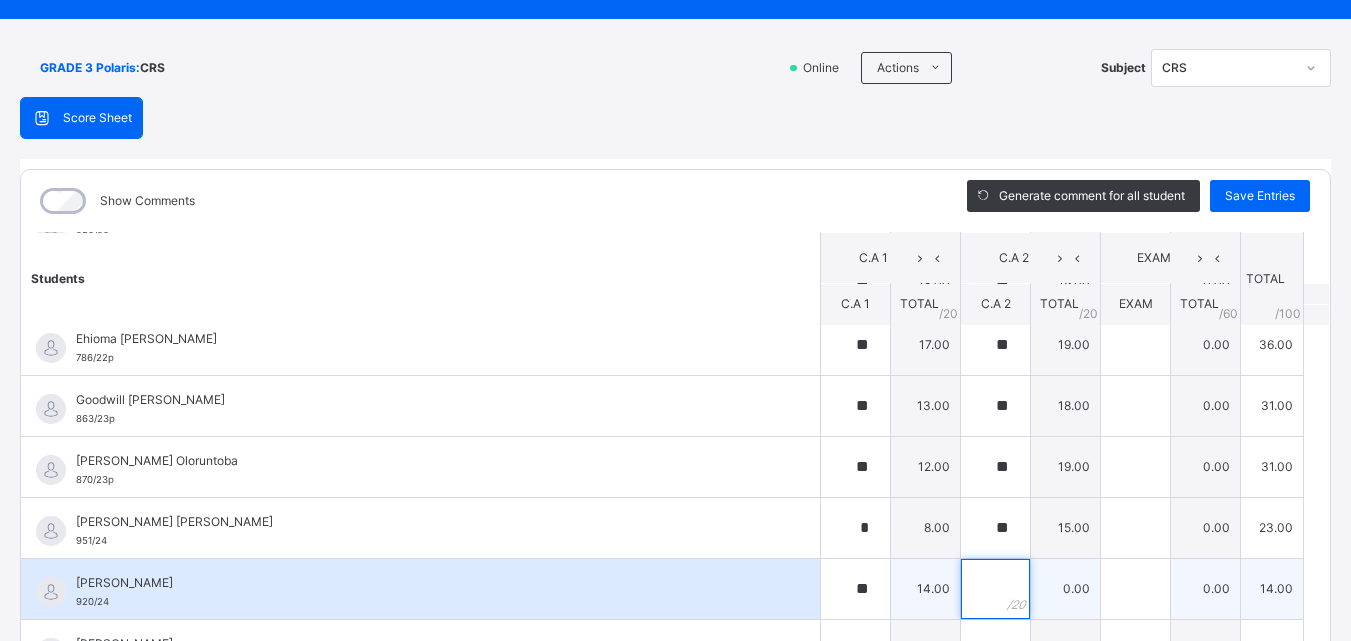 click at bounding box center (995, 589) 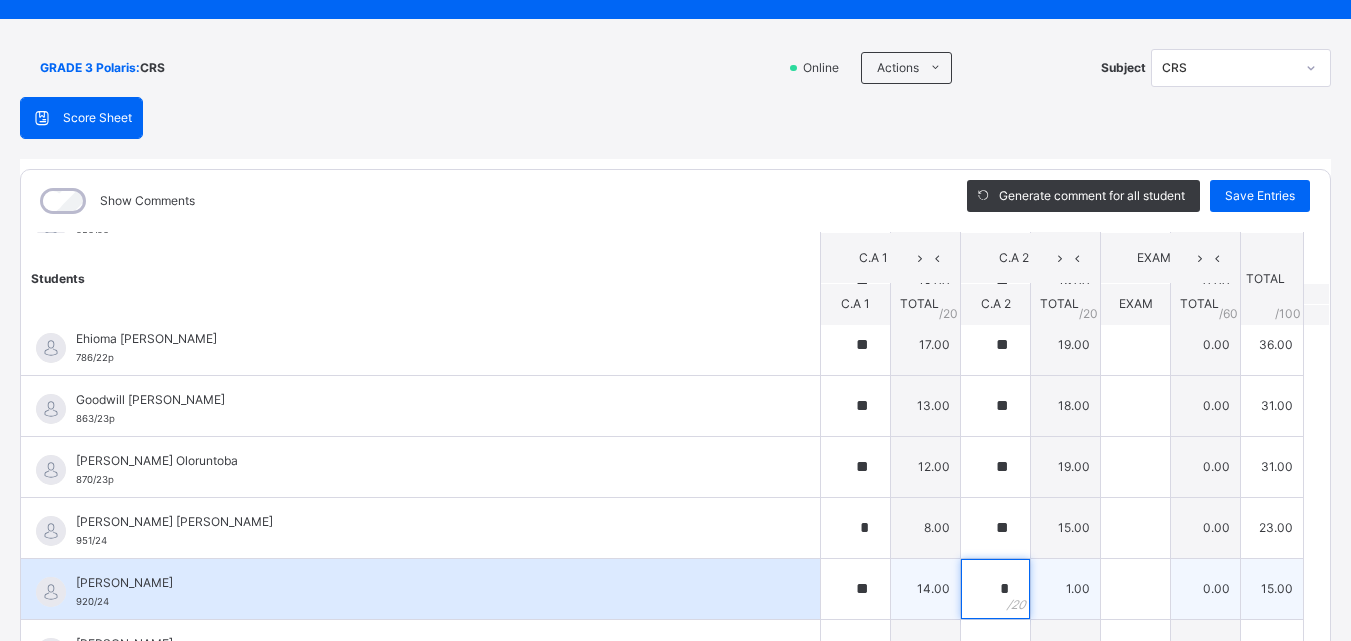 type on "**" 